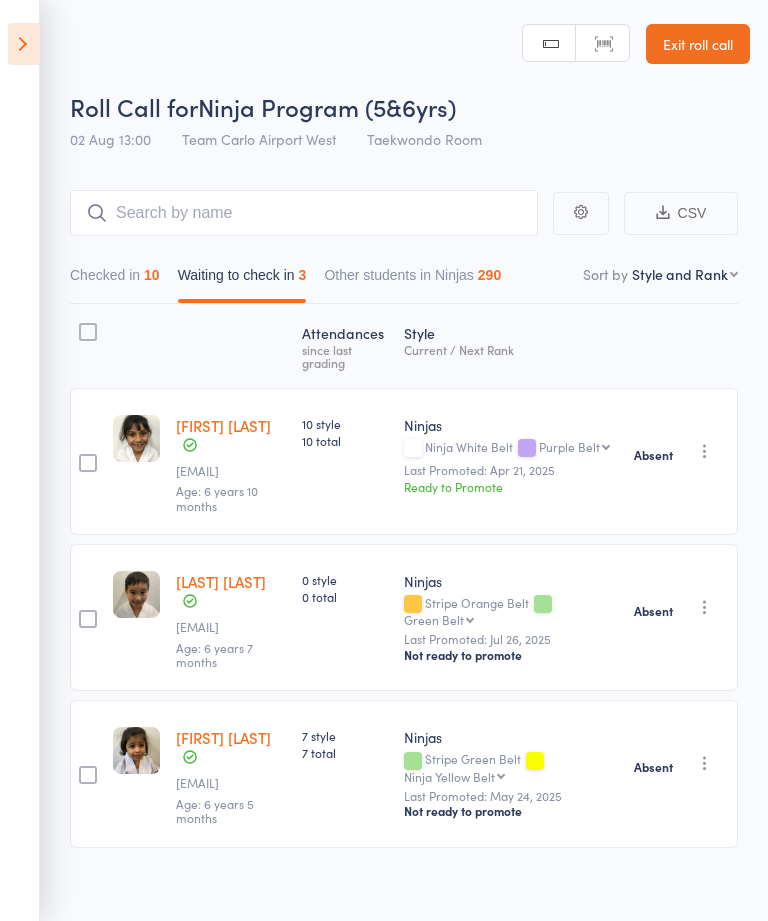 scroll, scrollTop: 0, scrollLeft: 0, axis: both 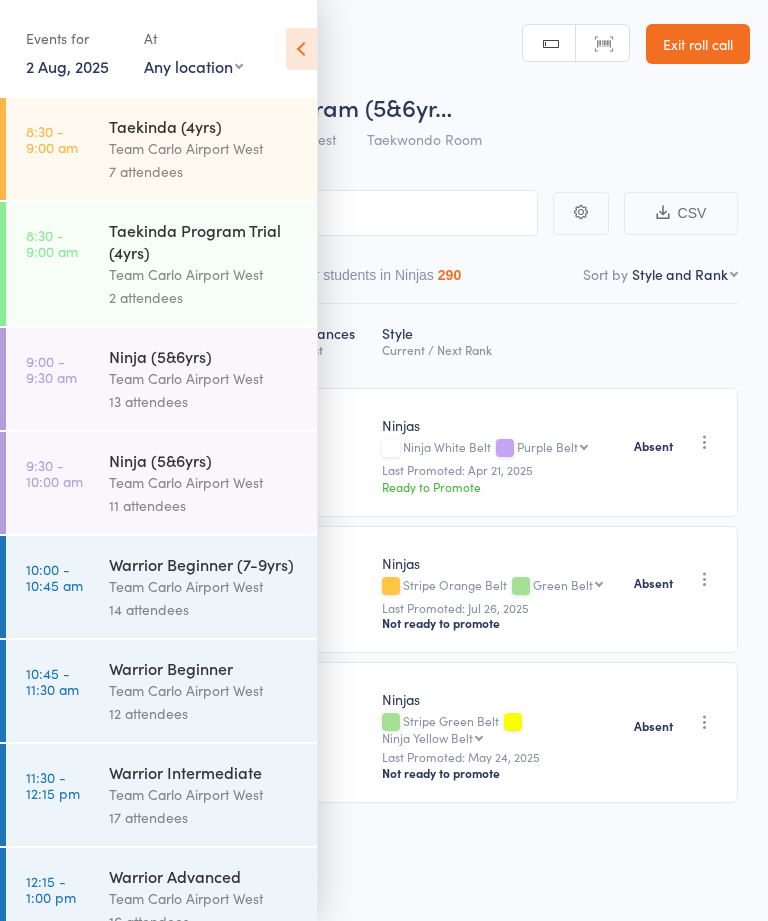 click on "2 Aug, 2025" at bounding box center [67, 66] 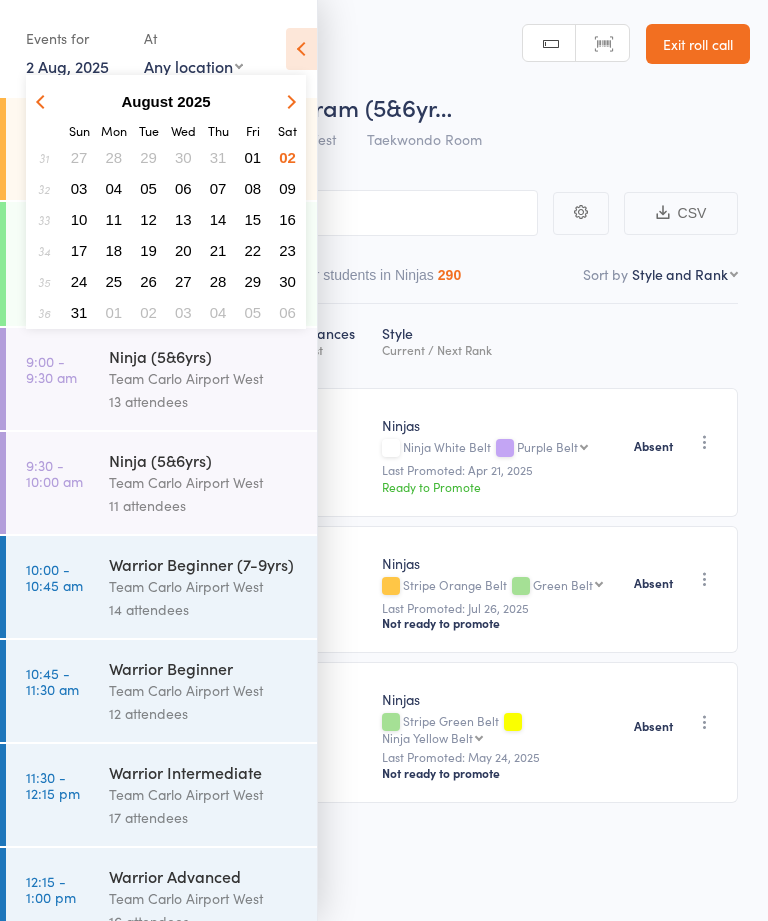 click on "05" at bounding box center [148, 188] 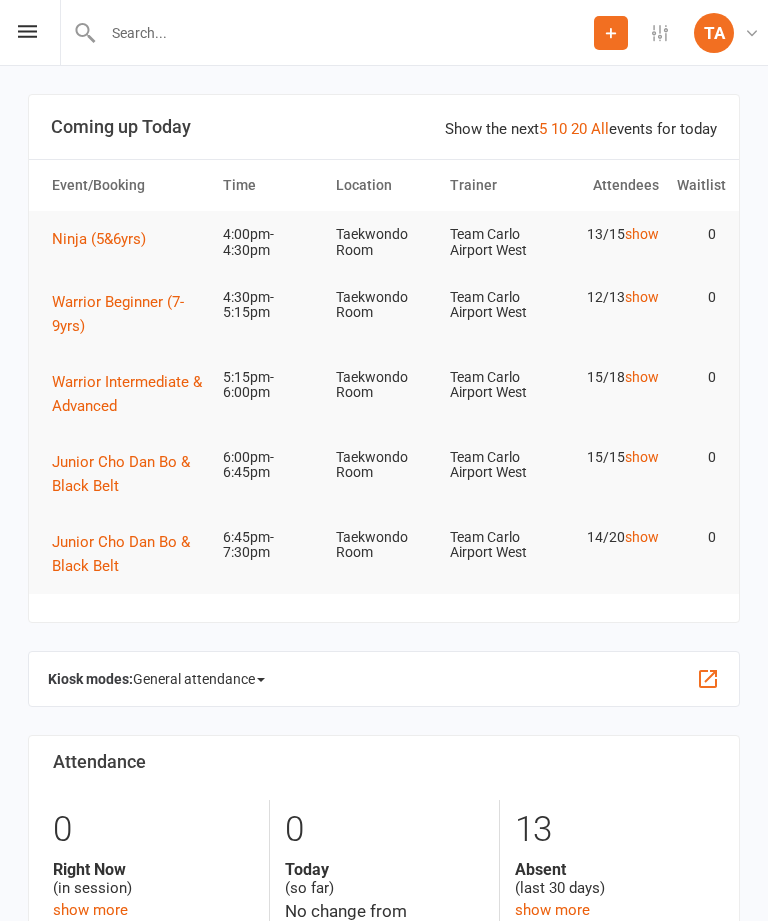 scroll, scrollTop: 0, scrollLeft: 0, axis: both 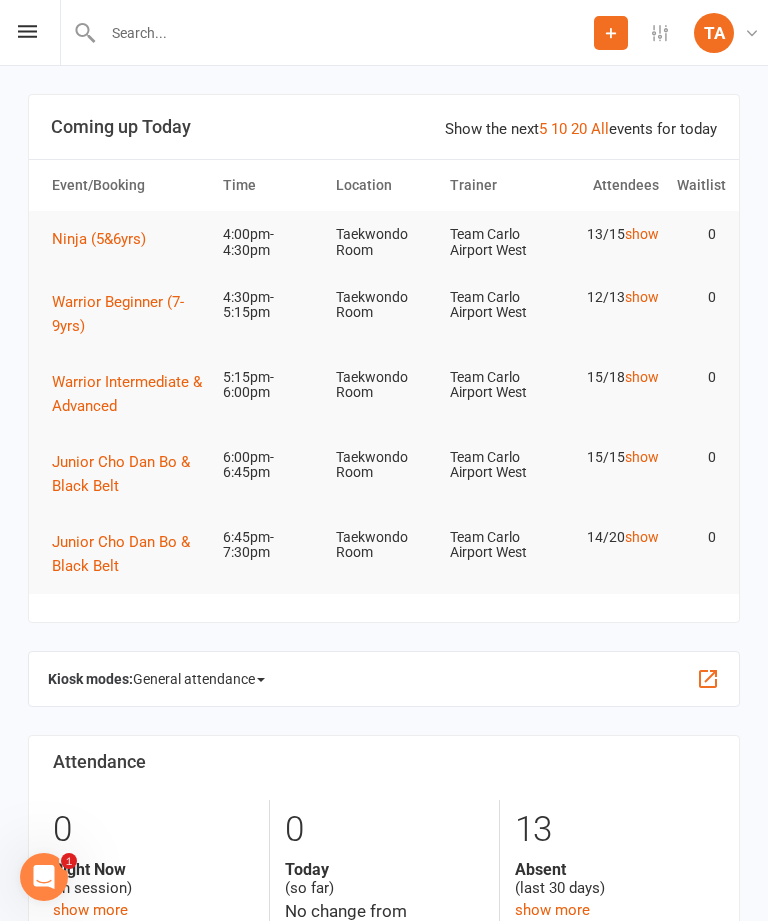 click on "Prospect
Member
Non-attending contact
Class / event
Appointment
Grading event
Task
Bulk message
Add
Settings Event Templates Appointment Types TA Team Carlo [LOCATION] Team Carlo [LOCATION] My profile Help Terms & conditions  Privacy policy  Sign out" at bounding box center (384, 33) 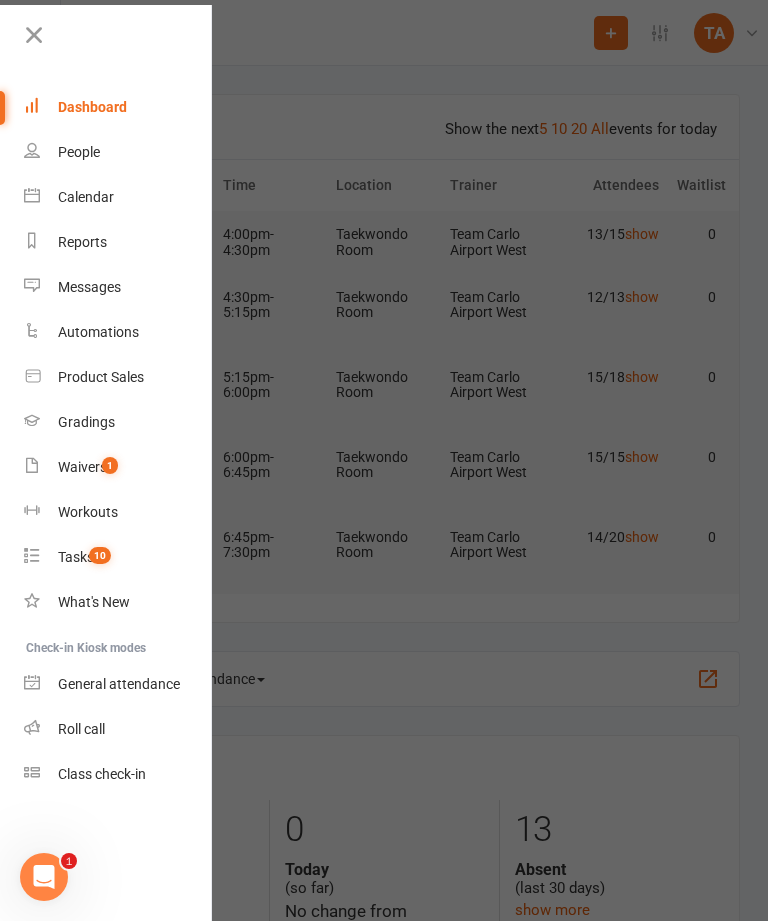 click on "Roll call" at bounding box center [81, 729] 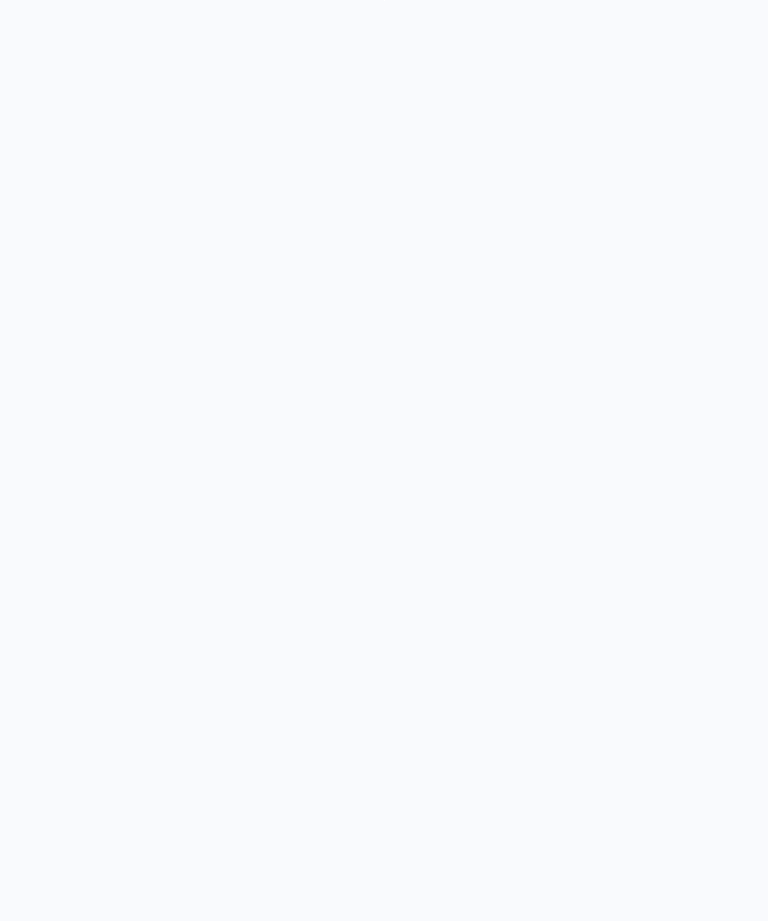scroll, scrollTop: 0, scrollLeft: 0, axis: both 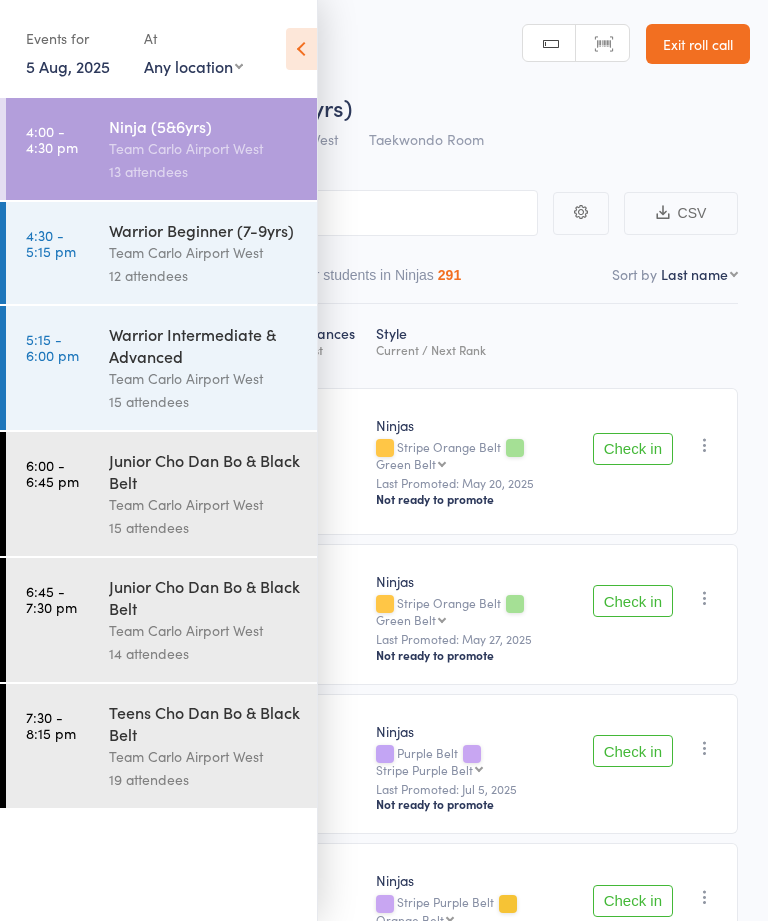 click at bounding box center (301, 49) 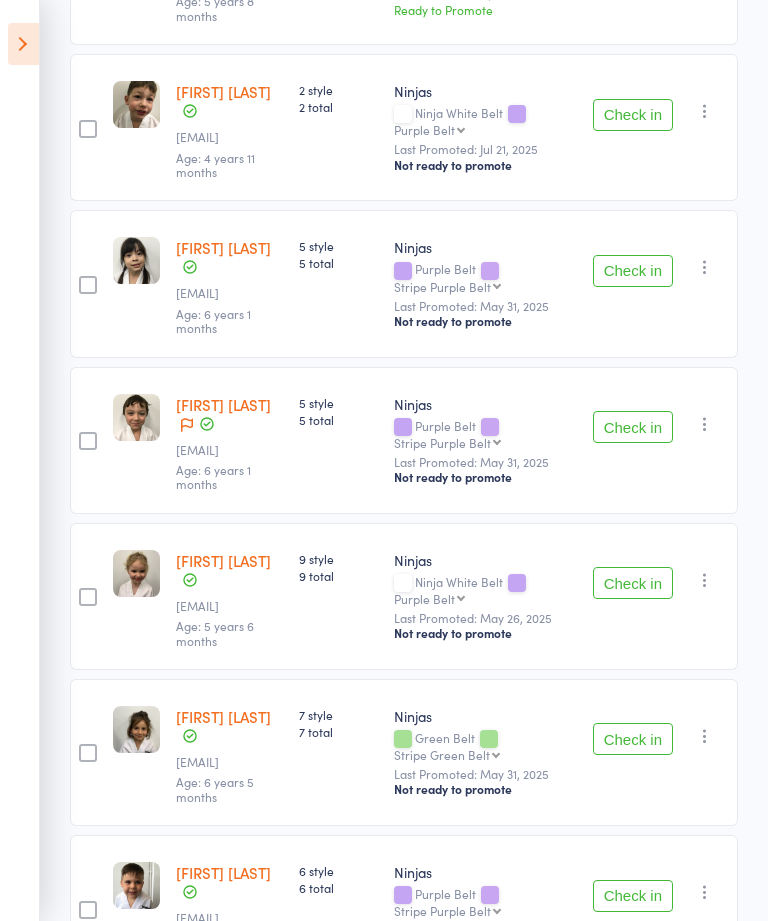 scroll, scrollTop: 1458, scrollLeft: 0, axis: vertical 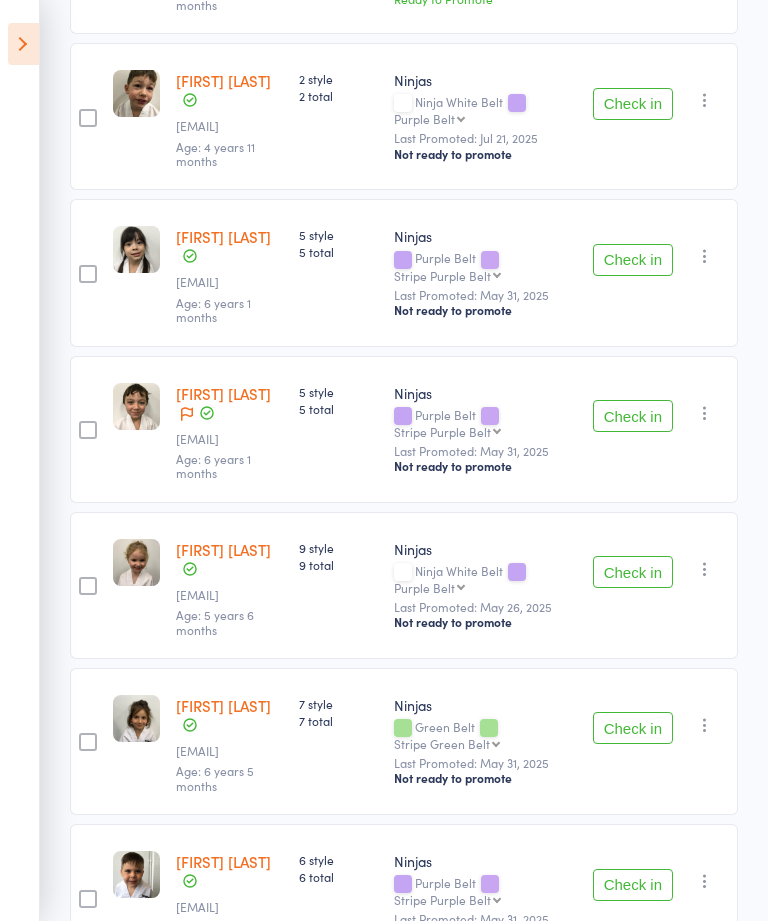 click at bounding box center [23, 44] 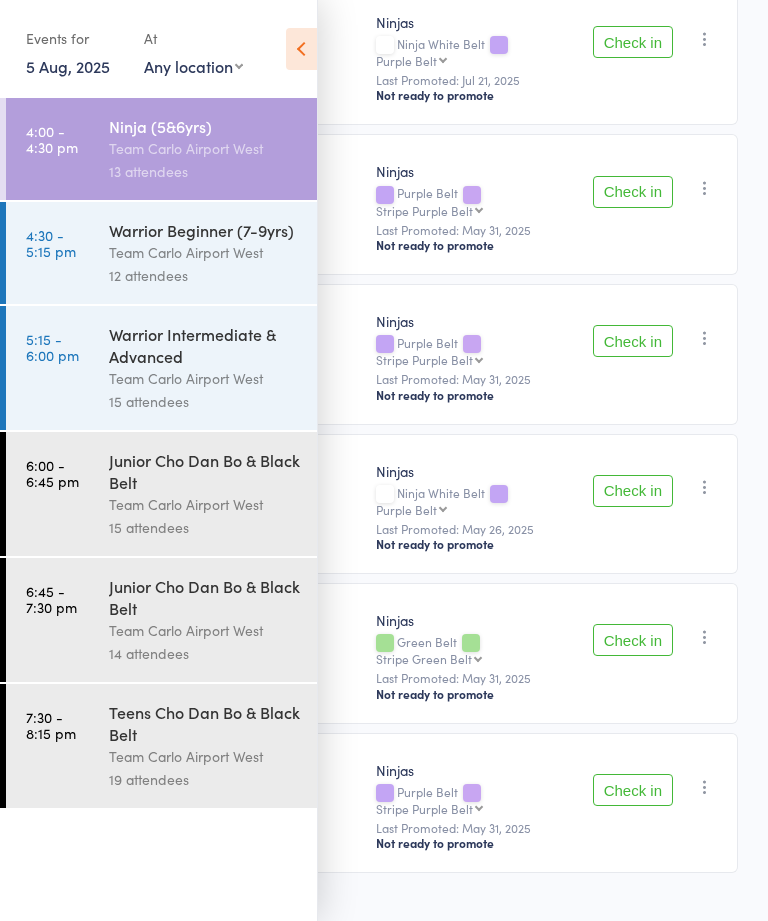 click on "Team Carlo Airport West" at bounding box center [204, 252] 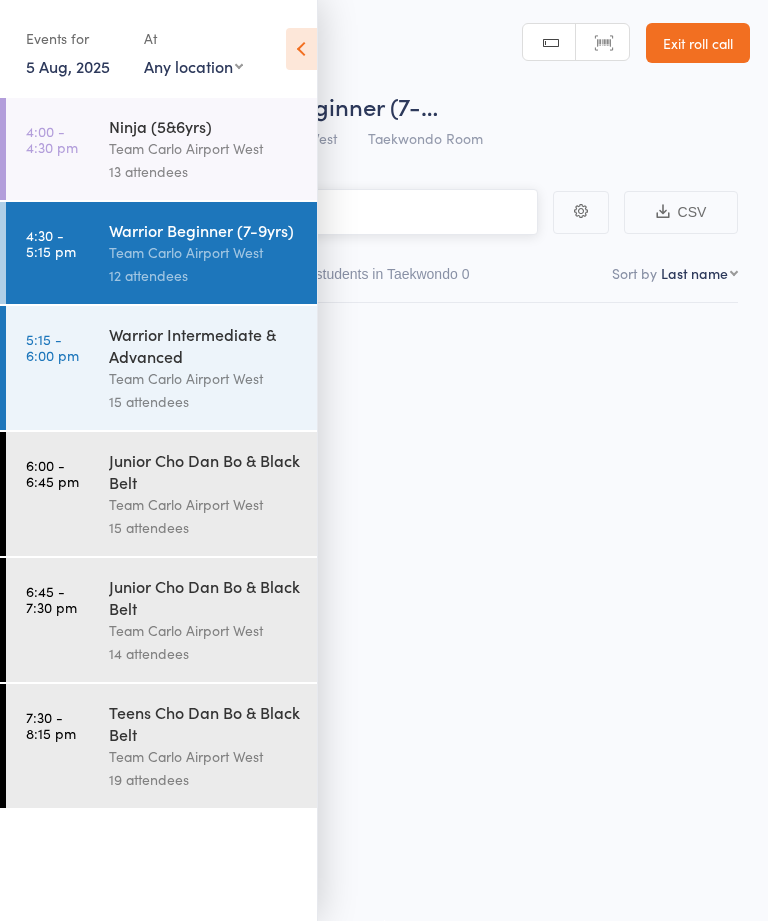 scroll, scrollTop: 1, scrollLeft: 0, axis: vertical 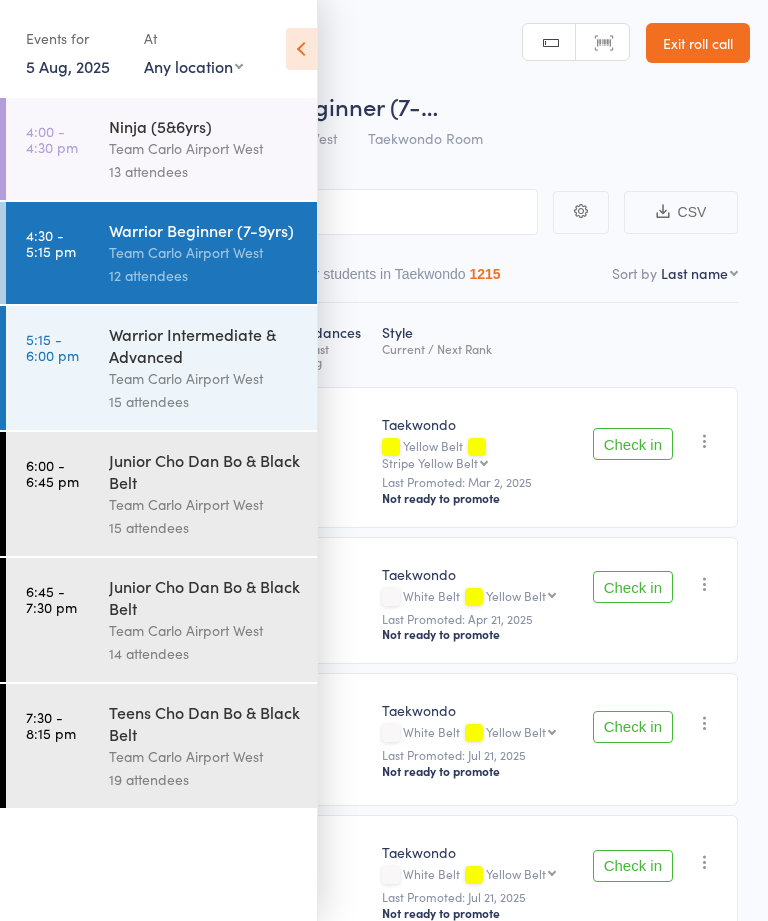 click at bounding box center [301, 49] 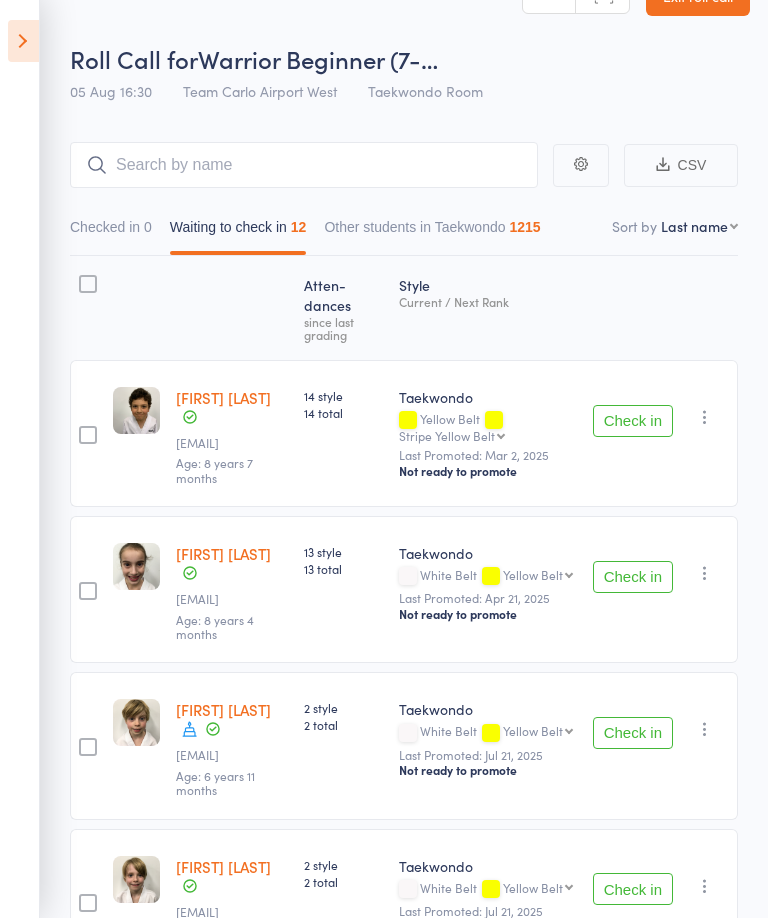 scroll, scrollTop: 48, scrollLeft: 0, axis: vertical 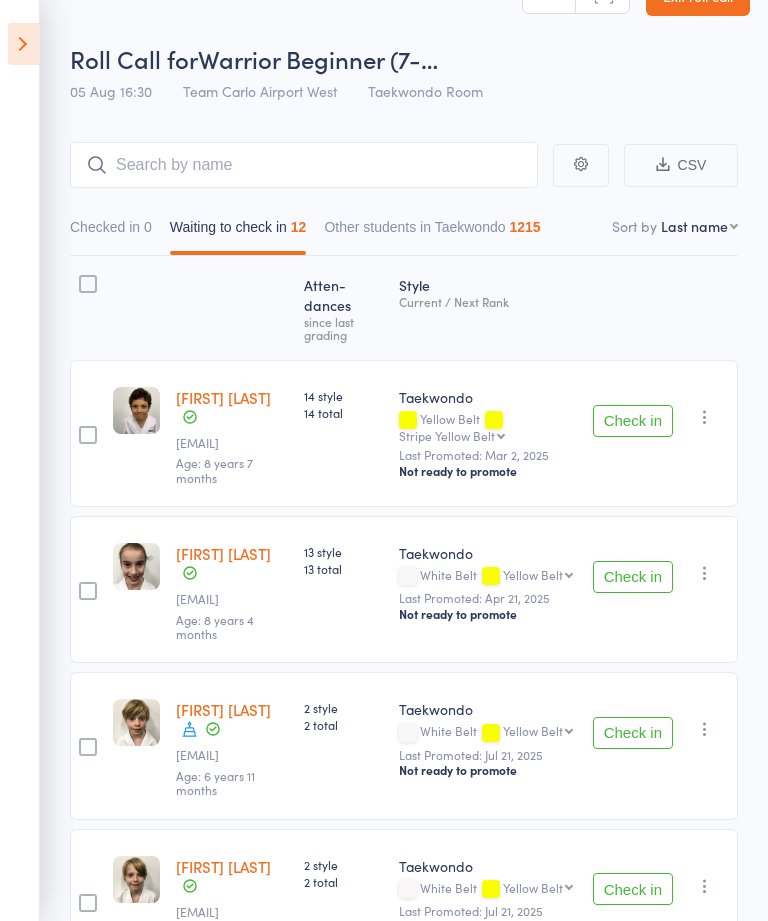 click on "First name Last name Birthday today? Behind on payments? Check in time Next payment date Next payment amount Membership name Membership expires Ready to grade Style and Rank Style attendance count All attendance count Last Promoted" at bounding box center (699, 226) 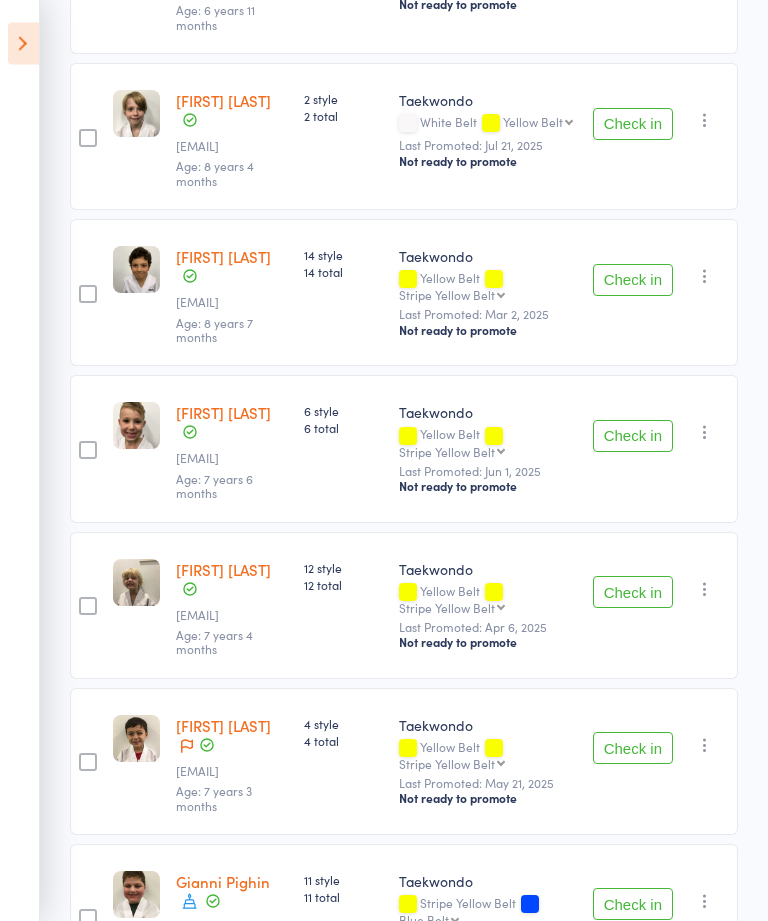 scroll, scrollTop: 1308, scrollLeft: 0, axis: vertical 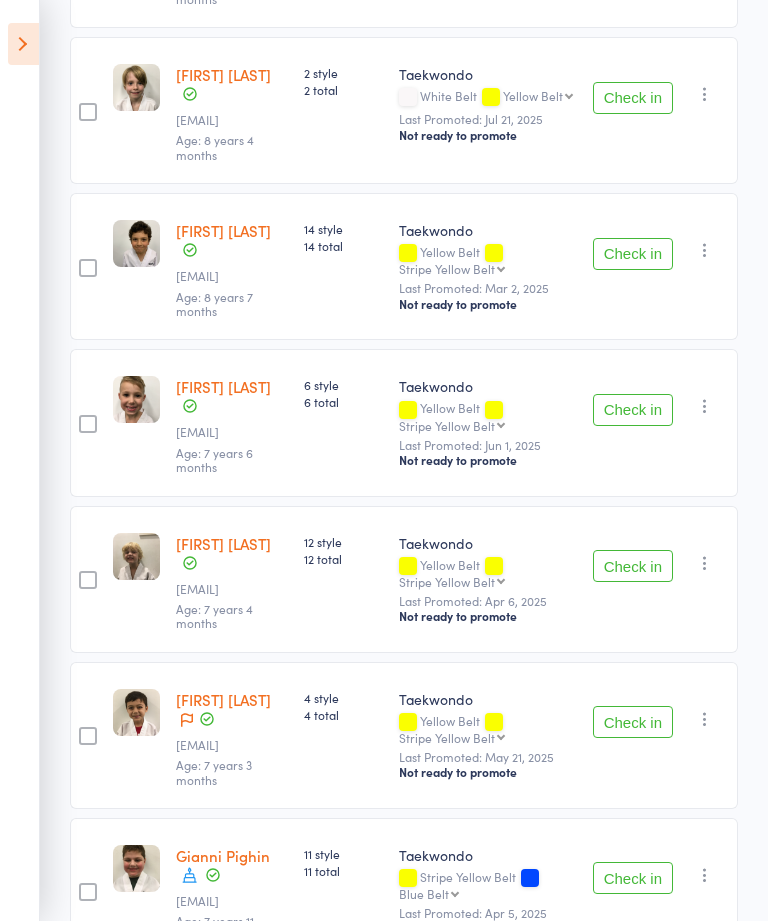 click at bounding box center (23, 44) 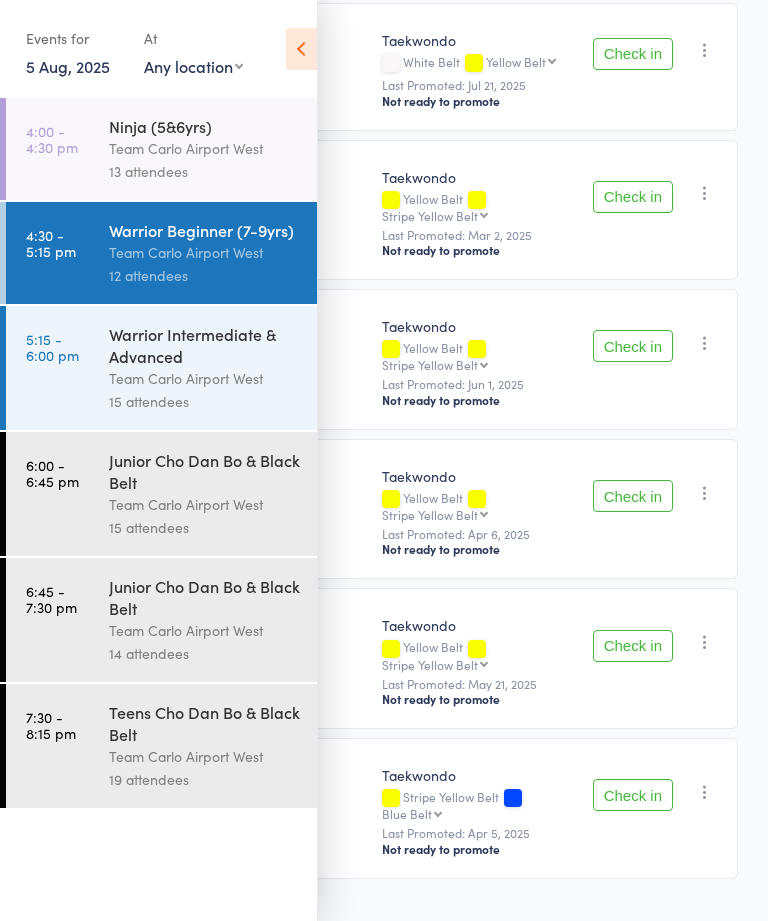 click on "Team Carlo Airport West" at bounding box center (204, 378) 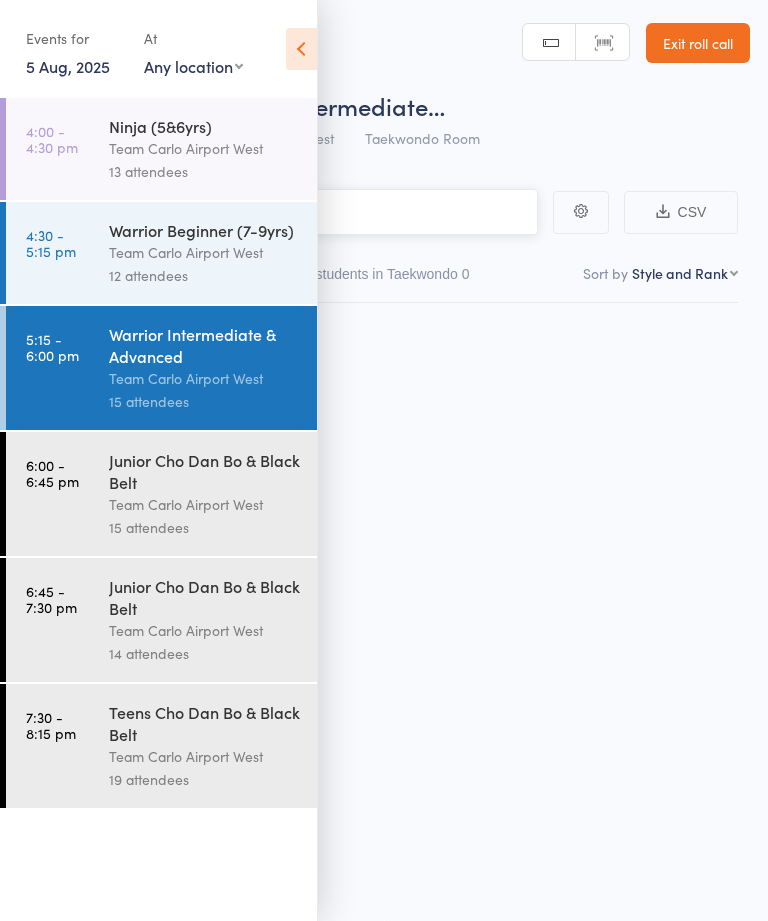 scroll, scrollTop: 1, scrollLeft: 0, axis: vertical 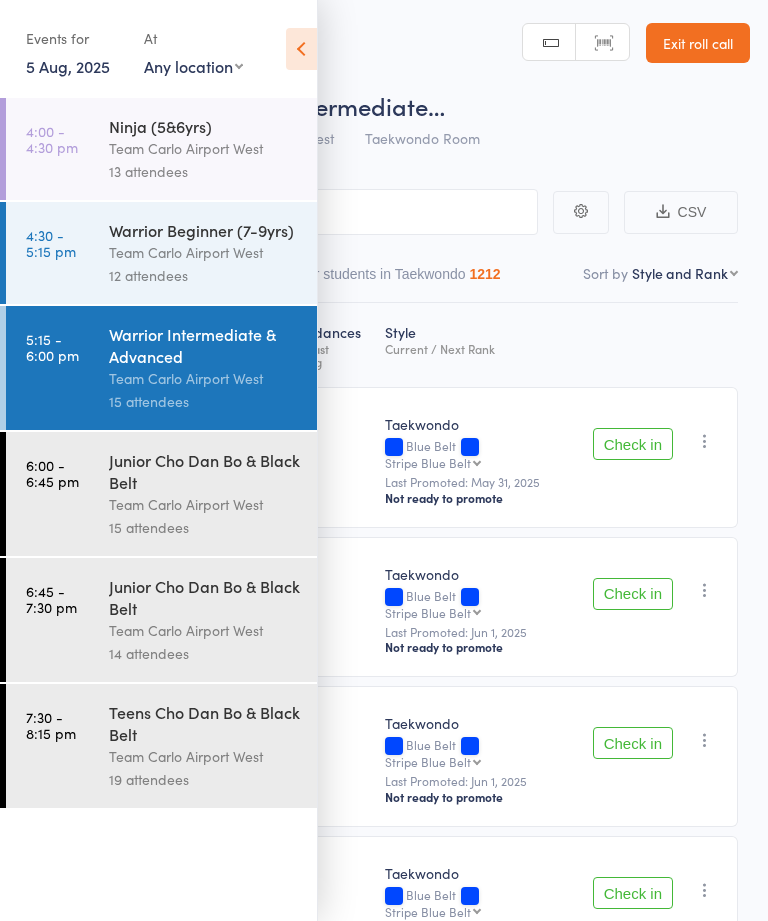 click at bounding box center (301, 49) 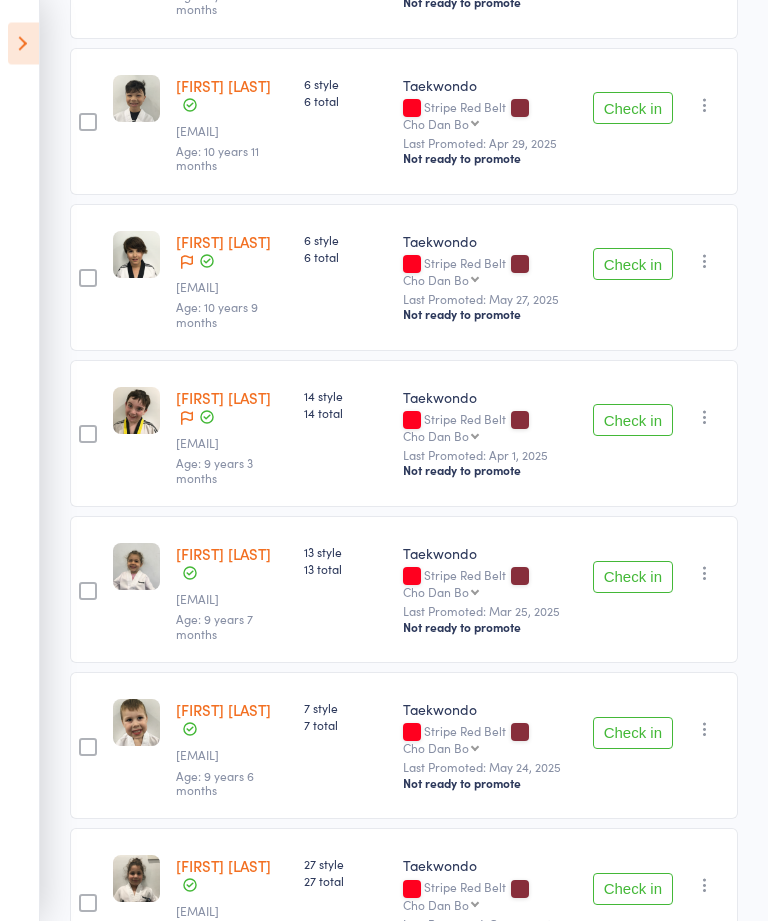 scroll, scrollTop: 1759, scrollLeft: 0, axis: vertical 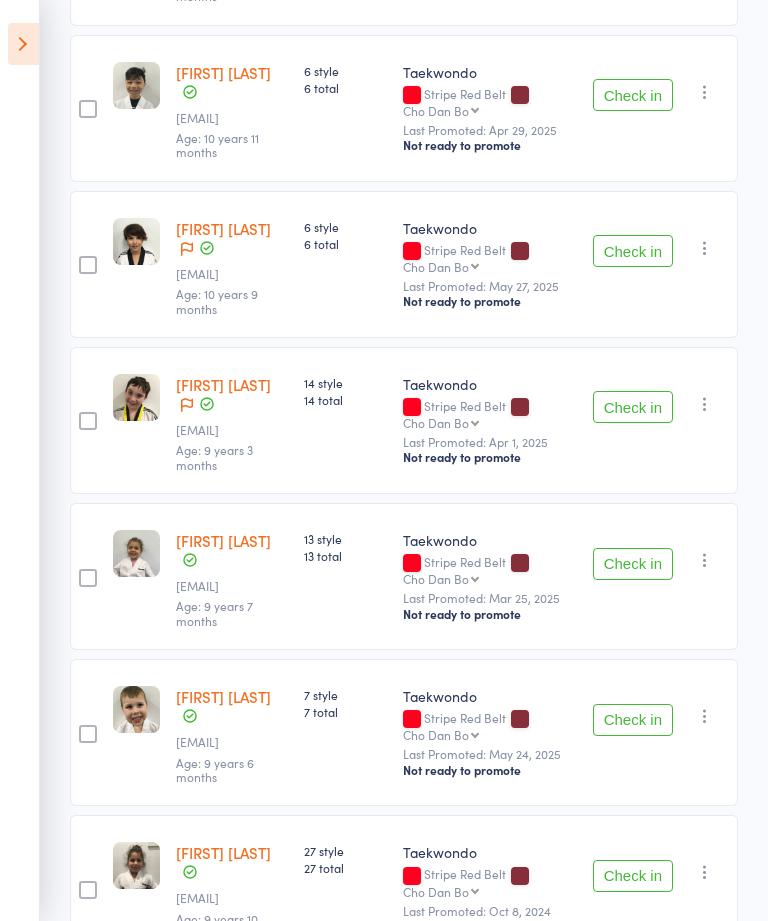 click at bounding box center [23, 44] 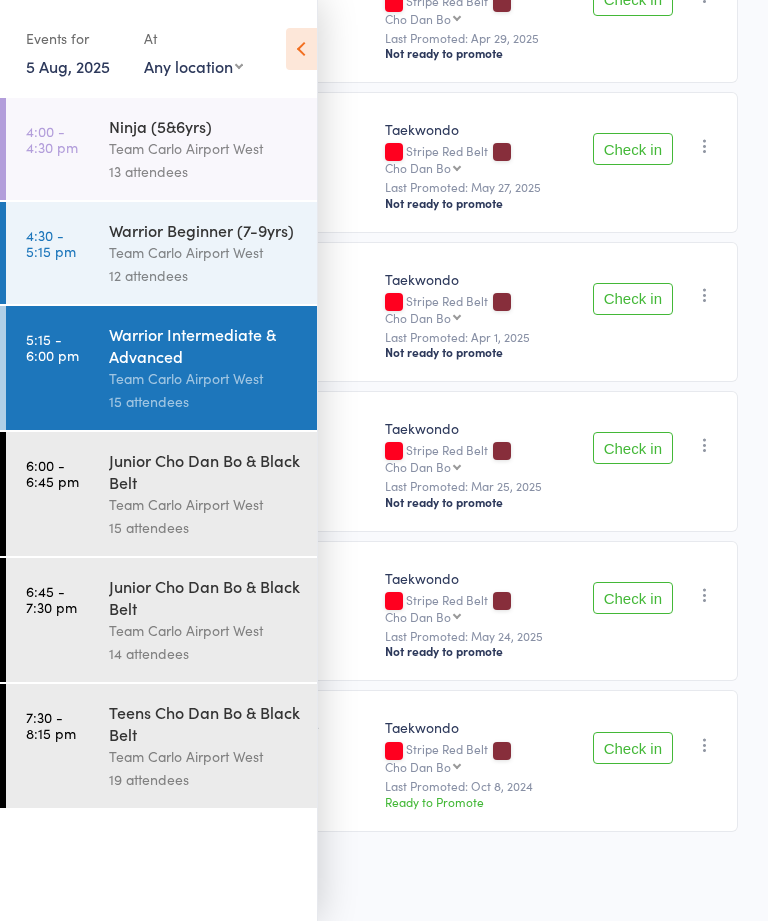 scroll, scrollTop: 1739, scrollLeft: 0, axis: vertical 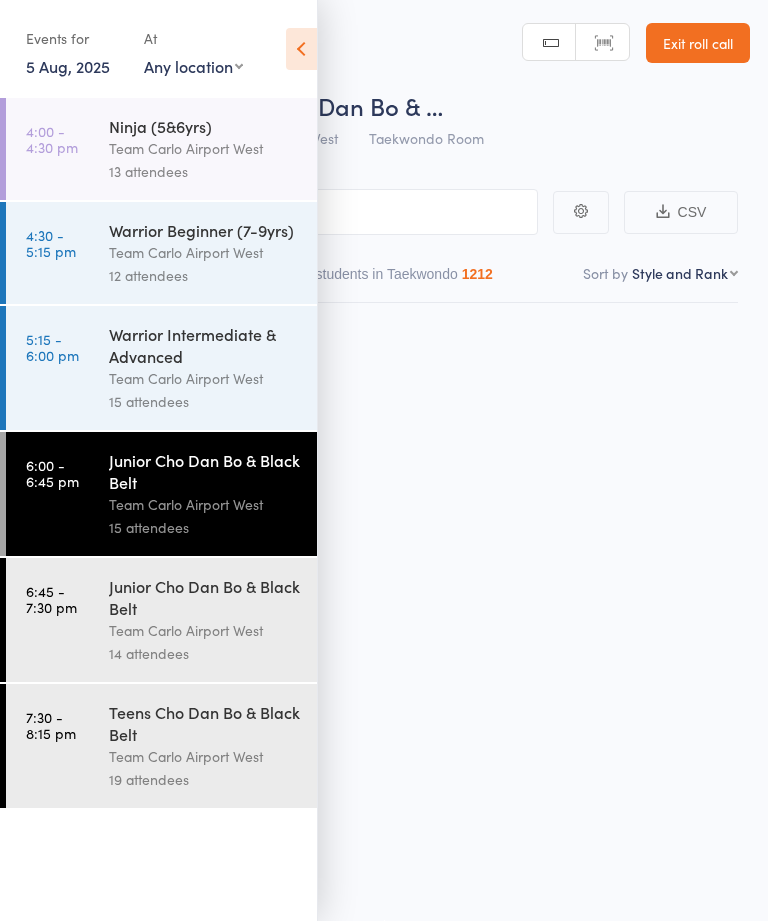 click at bounding box center [301, 49] 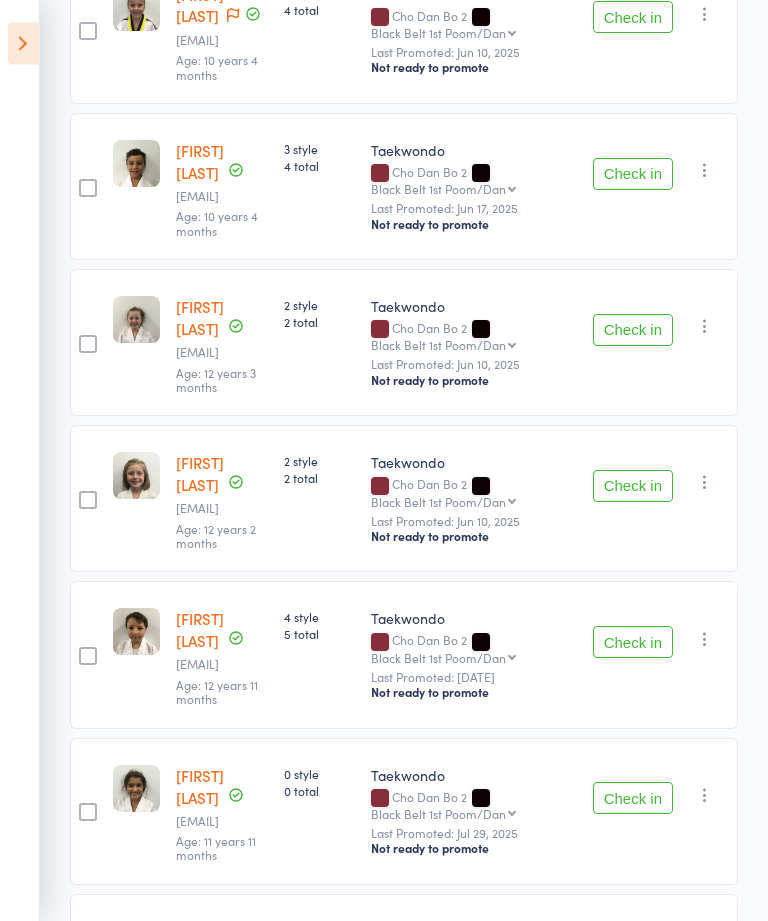 scroll, scrollTop: 1759, scrollLeft: 0, axis: vertical 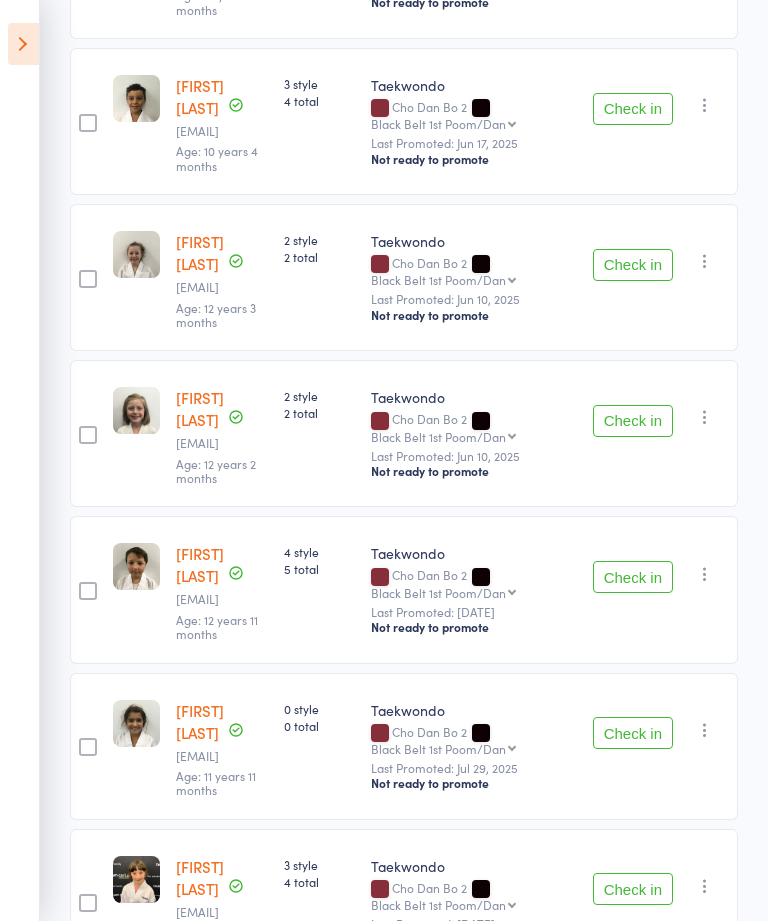 click at bounding box center [23, 44] 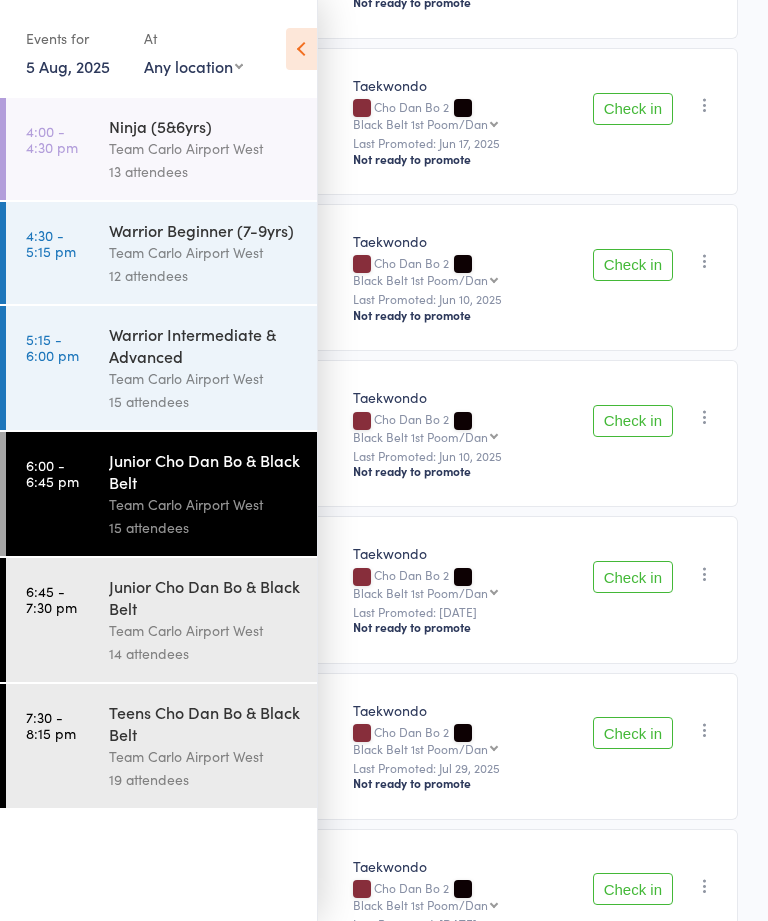 scroll, scrollTop: 1713, scrollLeft: 0, axis: vertical 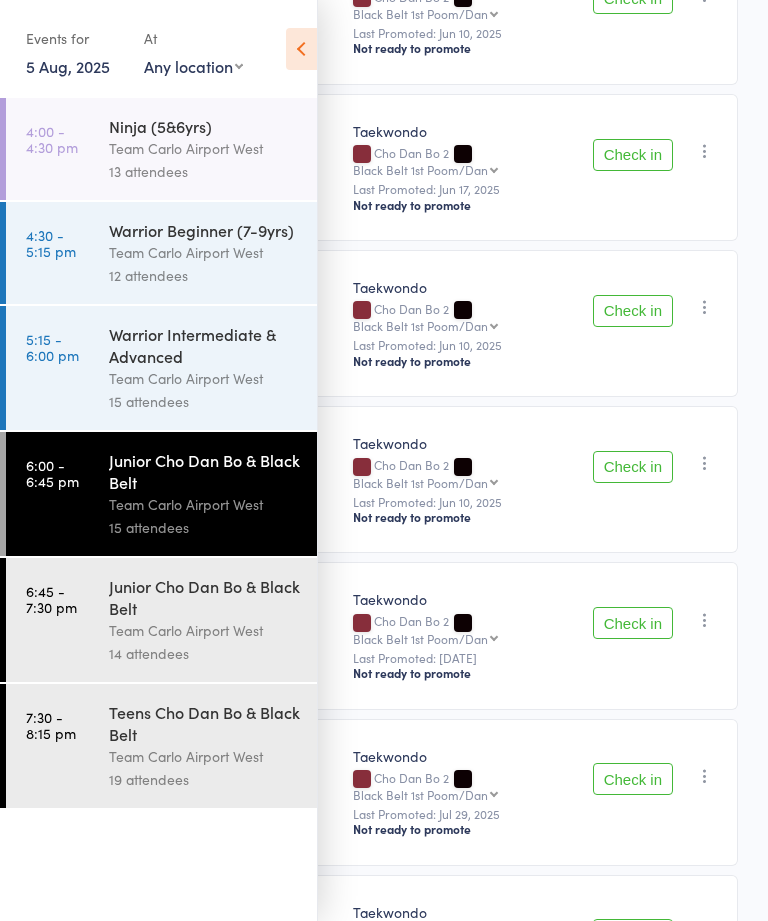 click on "Team Carlo Airport West" at bounding box center (204, 630) 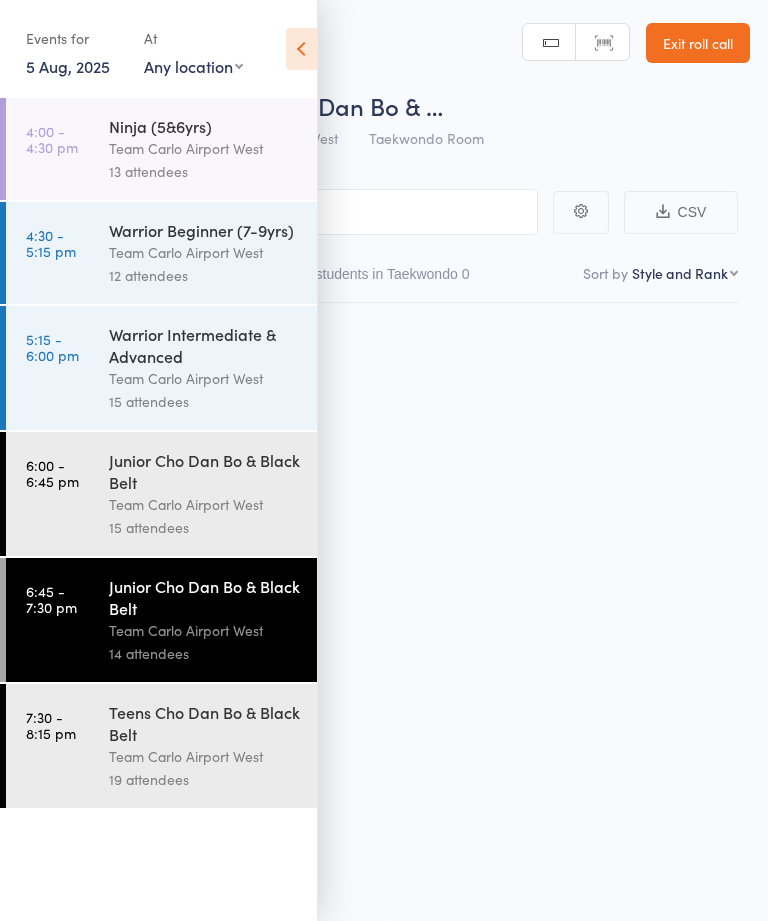scroll, scrollTop: 1, scrollLeft: 0, axis: vertical 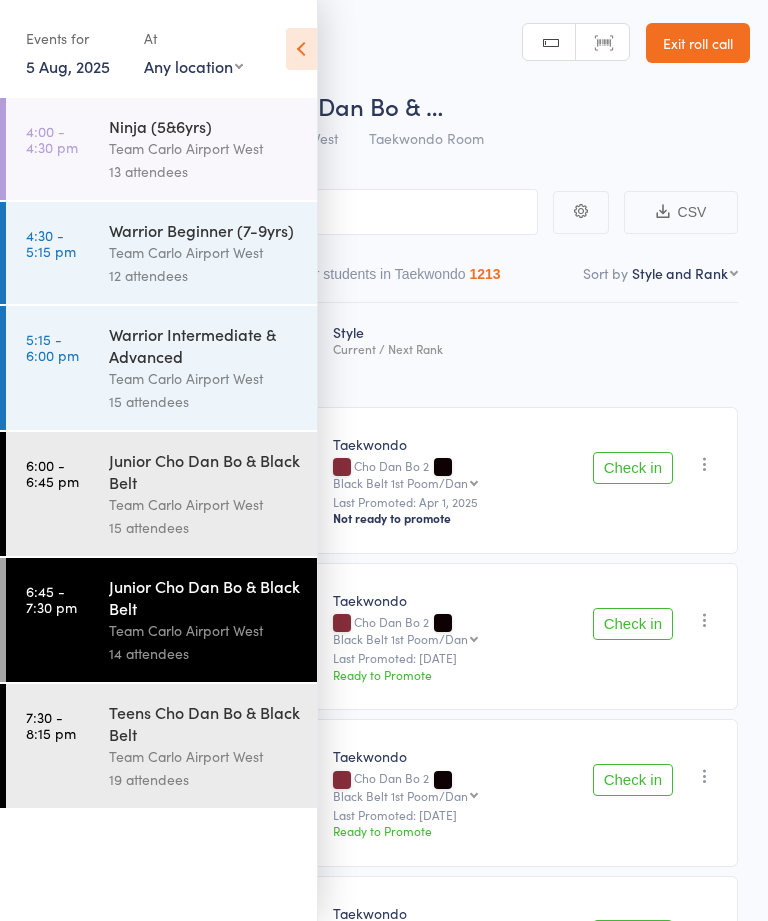 click at bounding box center [301, 49] 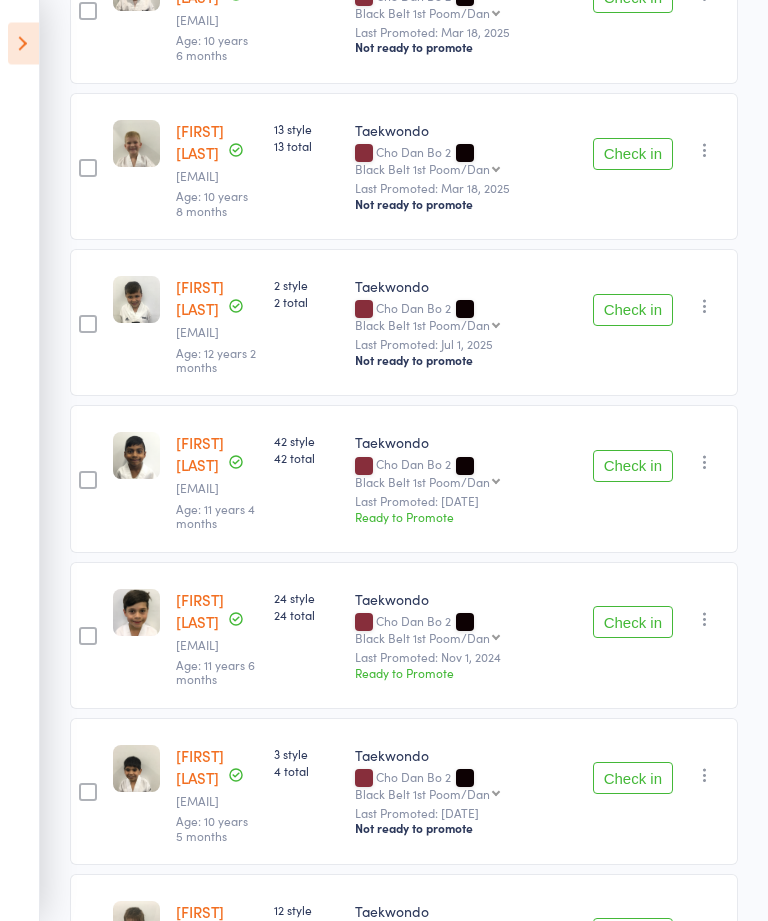 scroll, scrollTop: 1235, scrollLeft: 0, axis: vertical 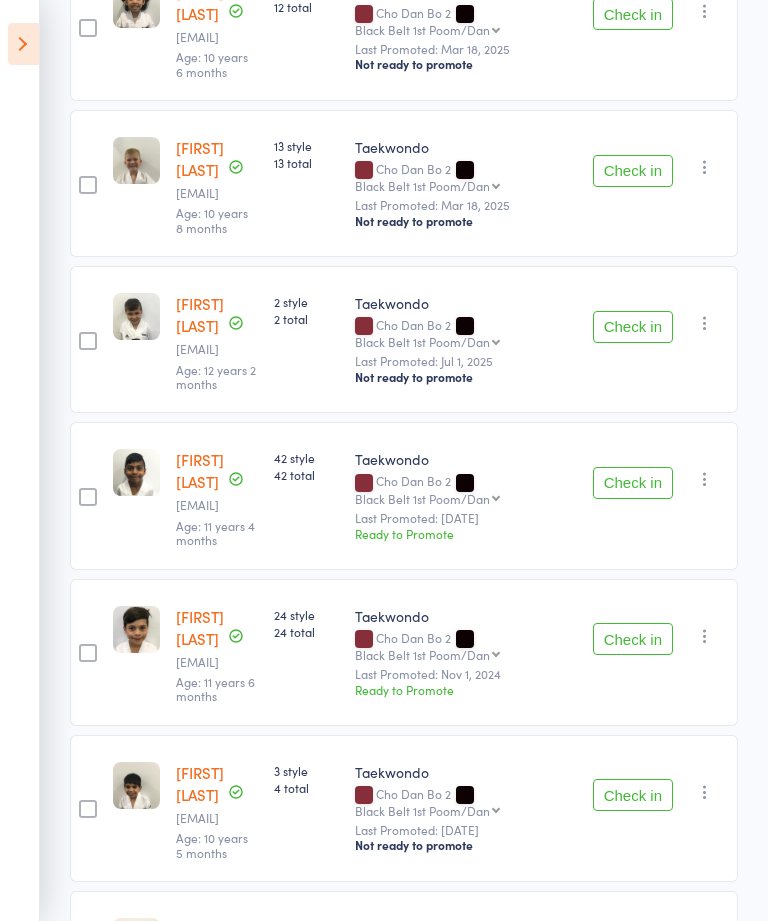 click at bounding box center (23, 44) 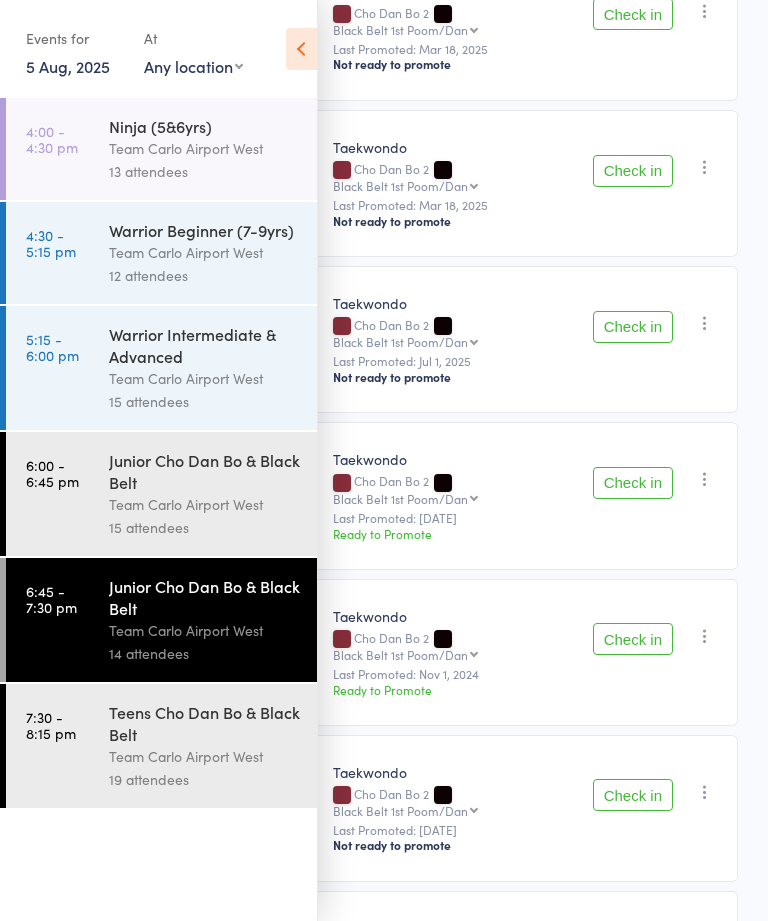 click on "Team Carlo Airport West" at bounding box center [204, 504] 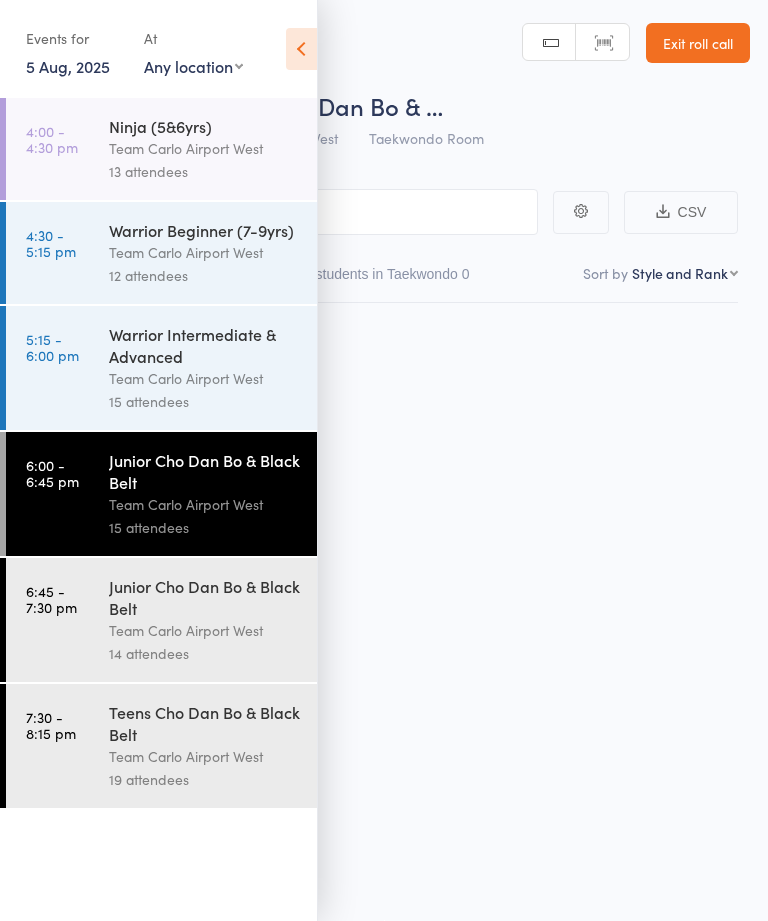 click on "Roll Call for  [ACTIVITY] [DATE] [TIME]  Team [TEAM]  [LOCATION]  Manual search Scanner input Exit roll call Events for [DATE], [YEAR] [DATE], [YEAR]
August [YEAR]
Sun Mon Tue Wed Thu Fri Sat
31
27
28
29
30
31
01
02
32
03
04
05
06
07
08
09
33
10
11
12
13
14
15
16
34
17
18
19
20
21
22
23
35
24 25" at bounding box center (384, 459) 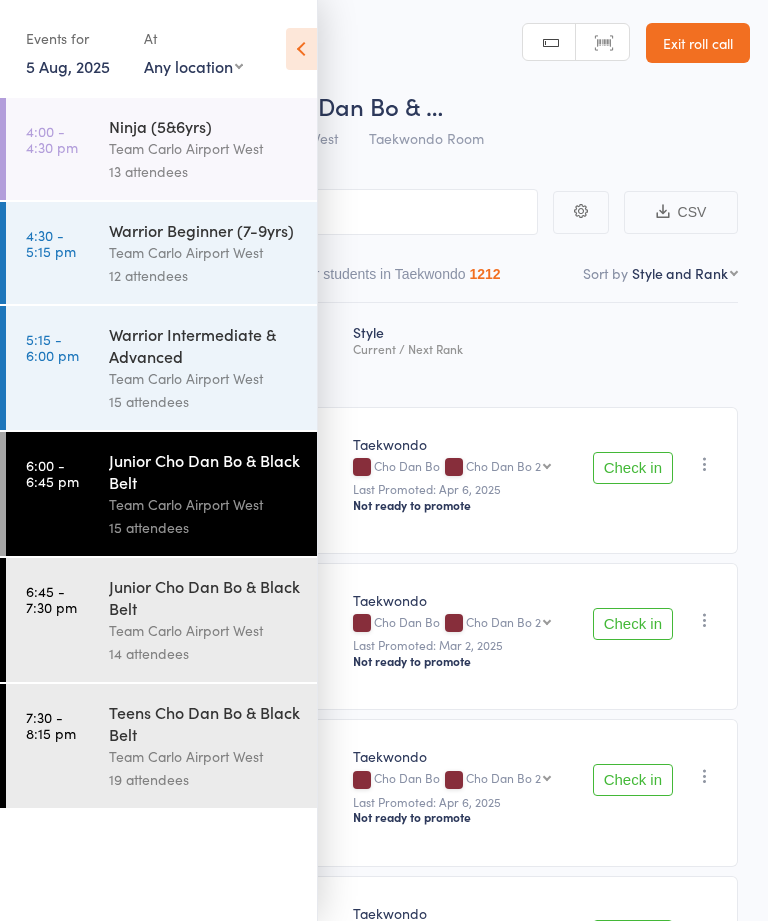 click at bounding box center (301, 49) 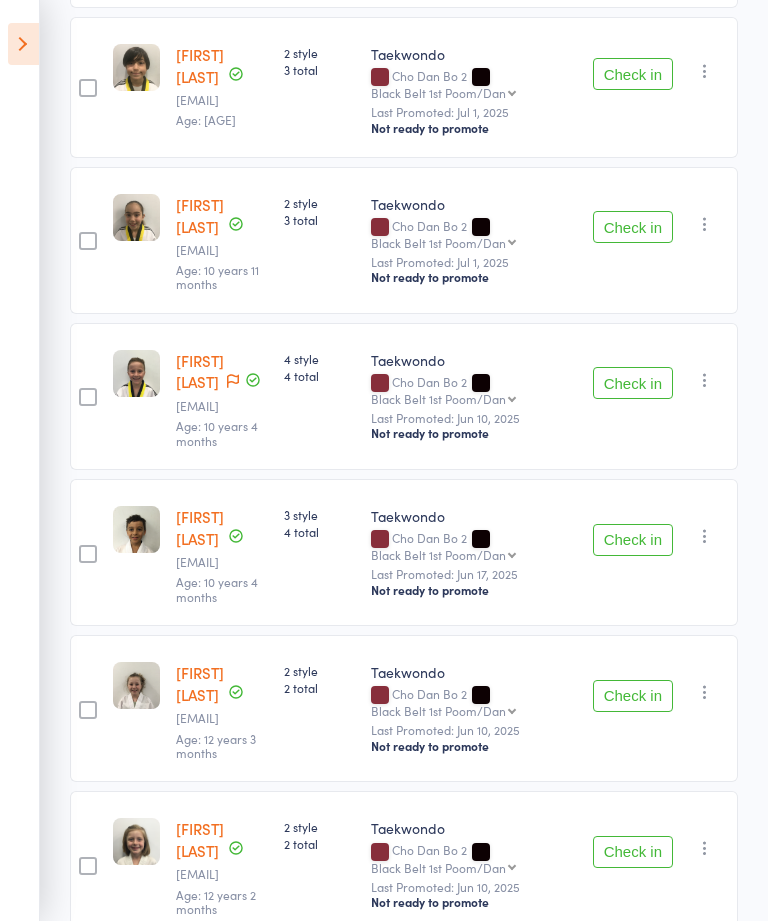 scroll, scrollTop: 1759, scrollLeft: 0, axis: vertical 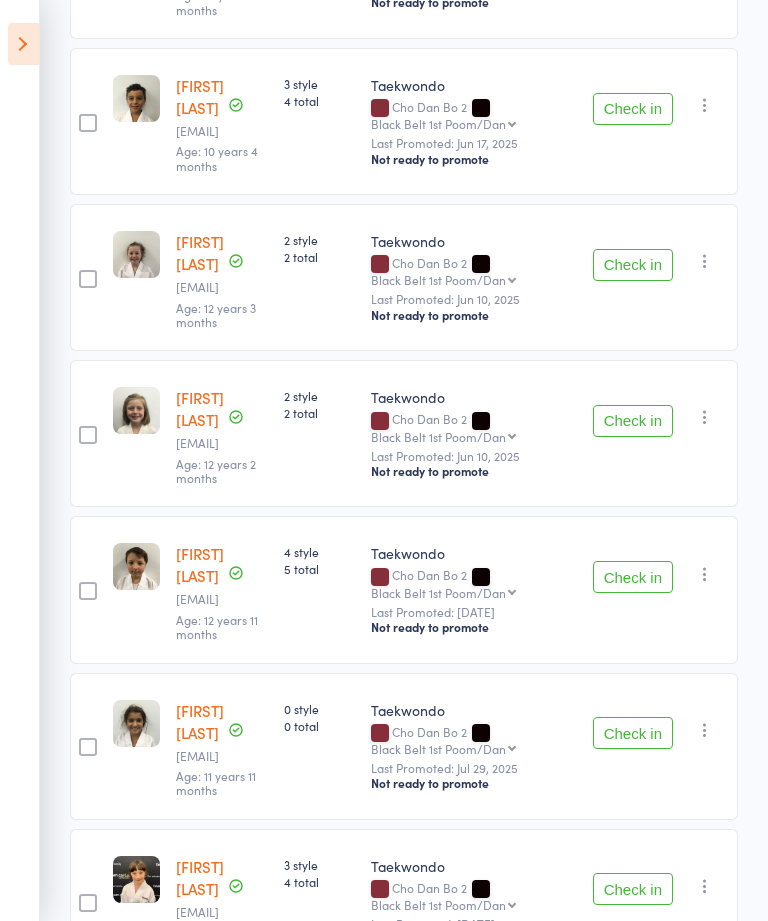 click at bounding box center [23, 44] 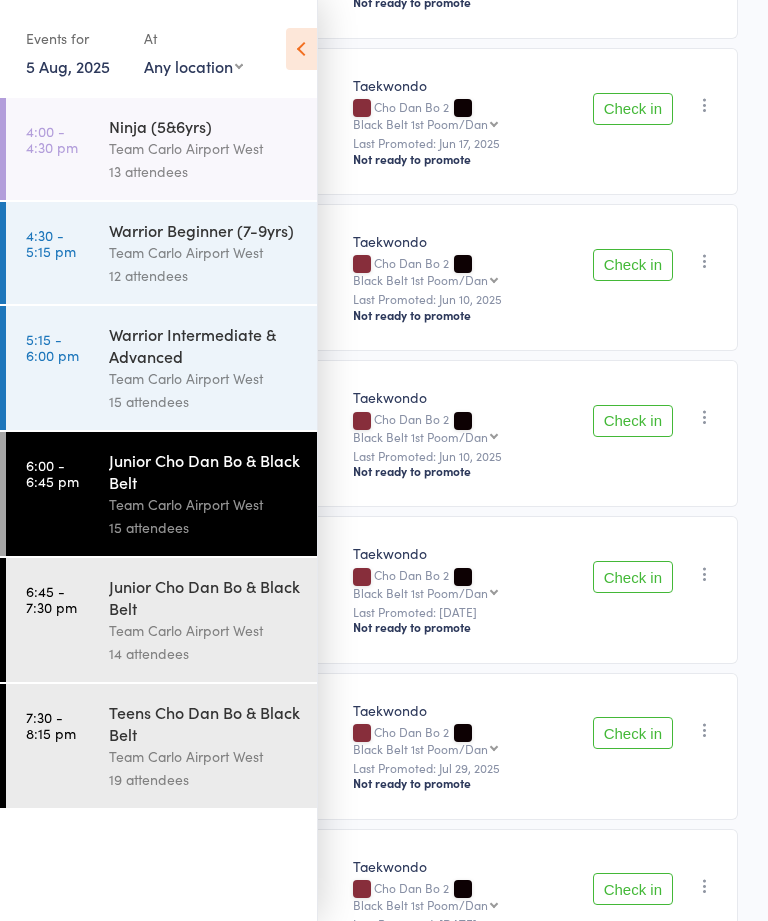 scroll, scrollTop: 1713, scrollLeft: 0, axis: vertical 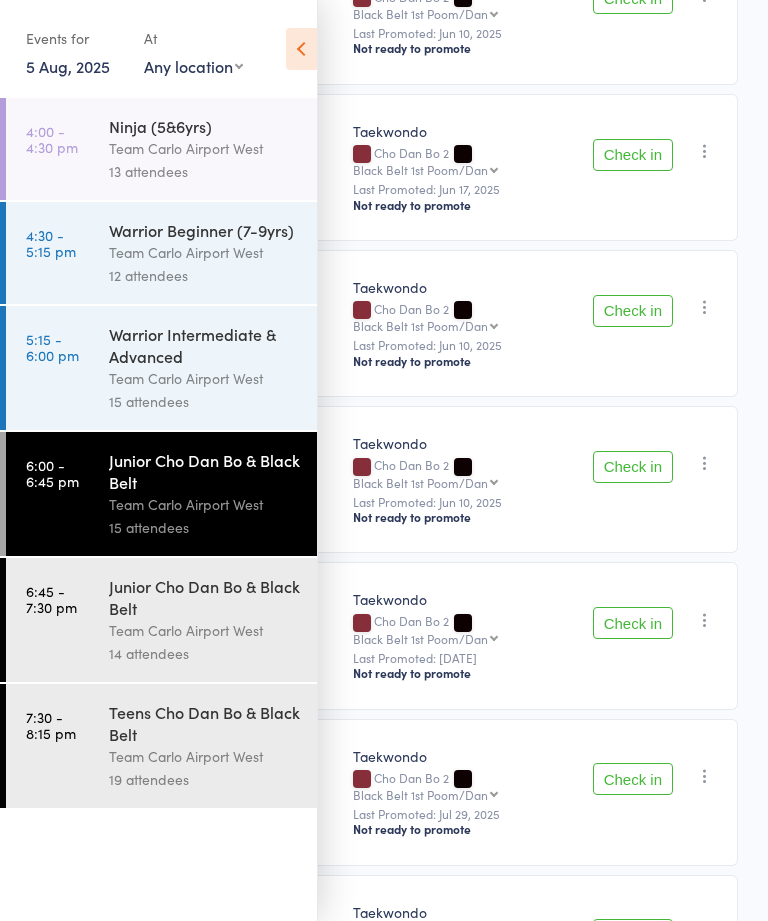 click on "Team Carlo Airport West" at bounding box center (204, 630) 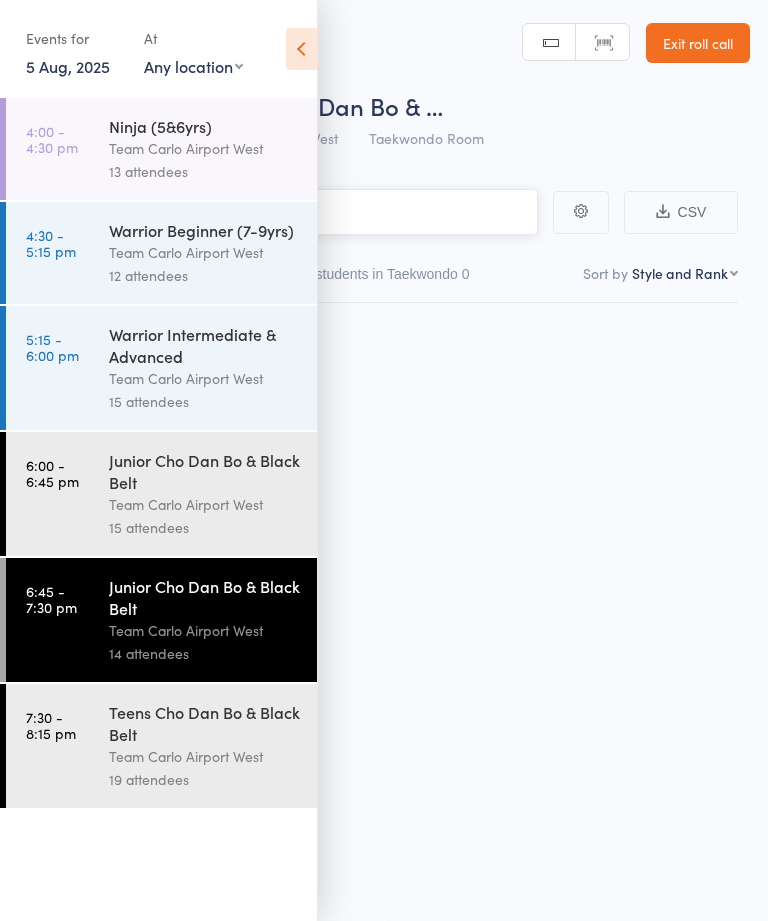 scroll, scrollTop: 1, scrollLeft: 0, axis: vertical 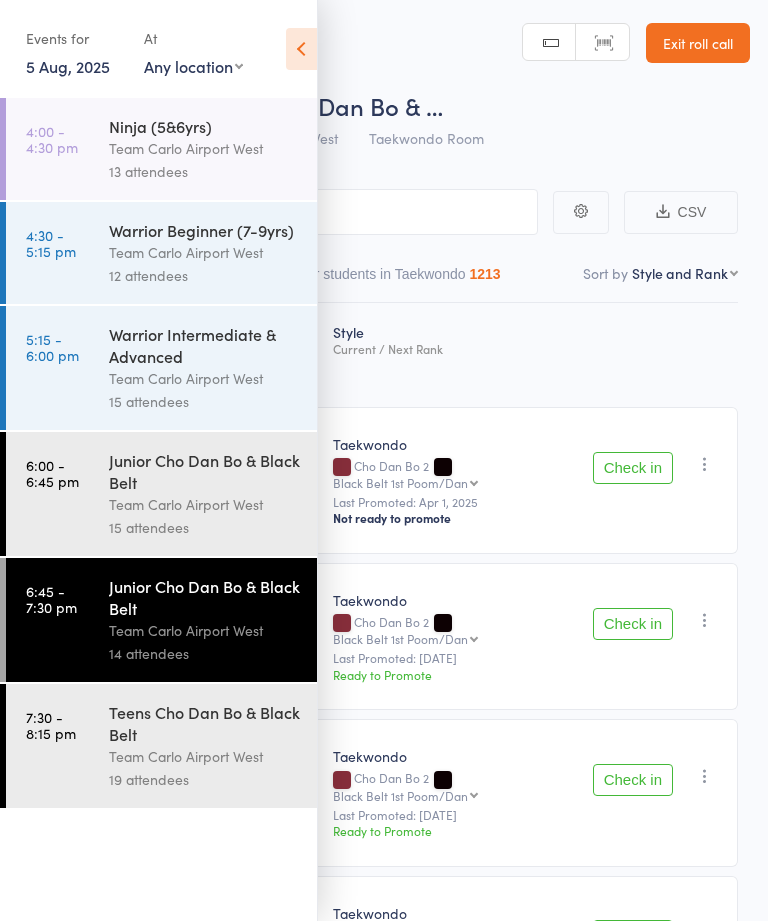 click at bounding box center [301, 49] 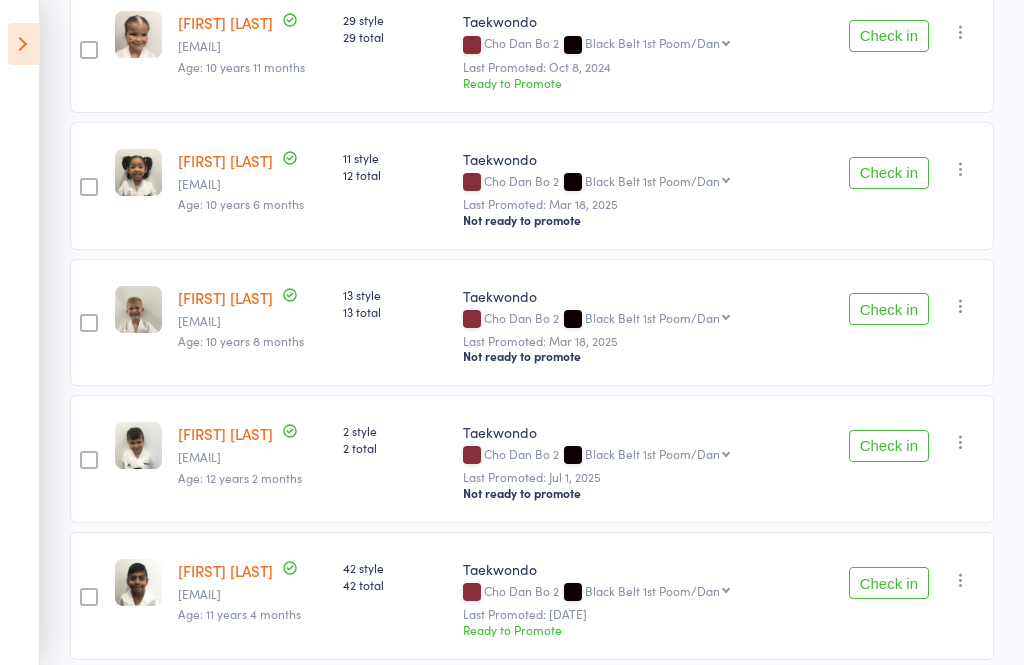scroll, scrollTop: 918, scrollLeft: 0, axis: vertical 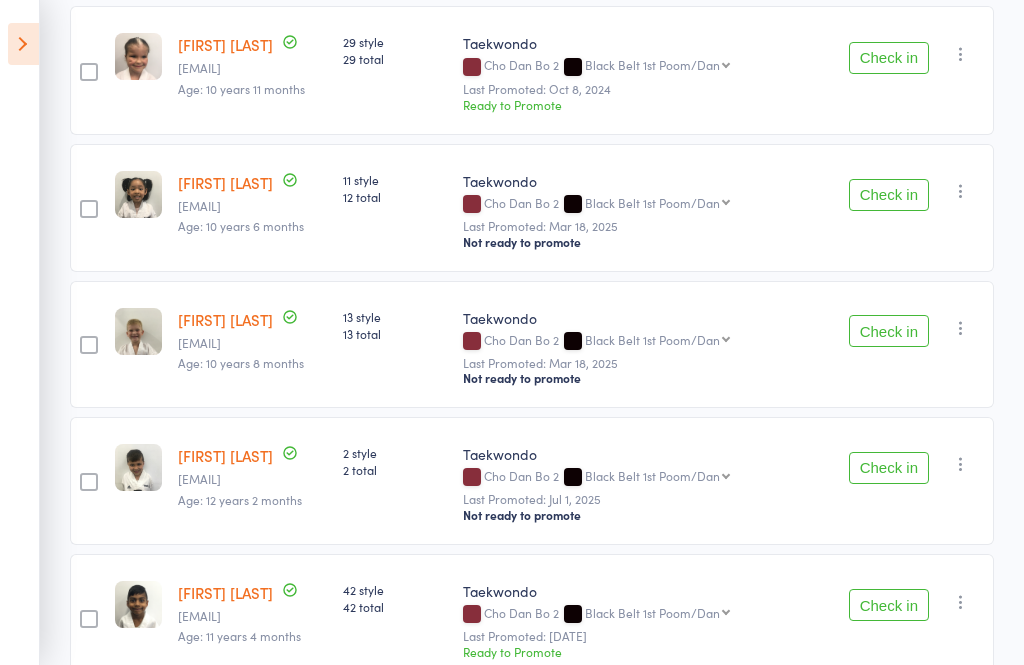 click at bounding box center [23, 44] 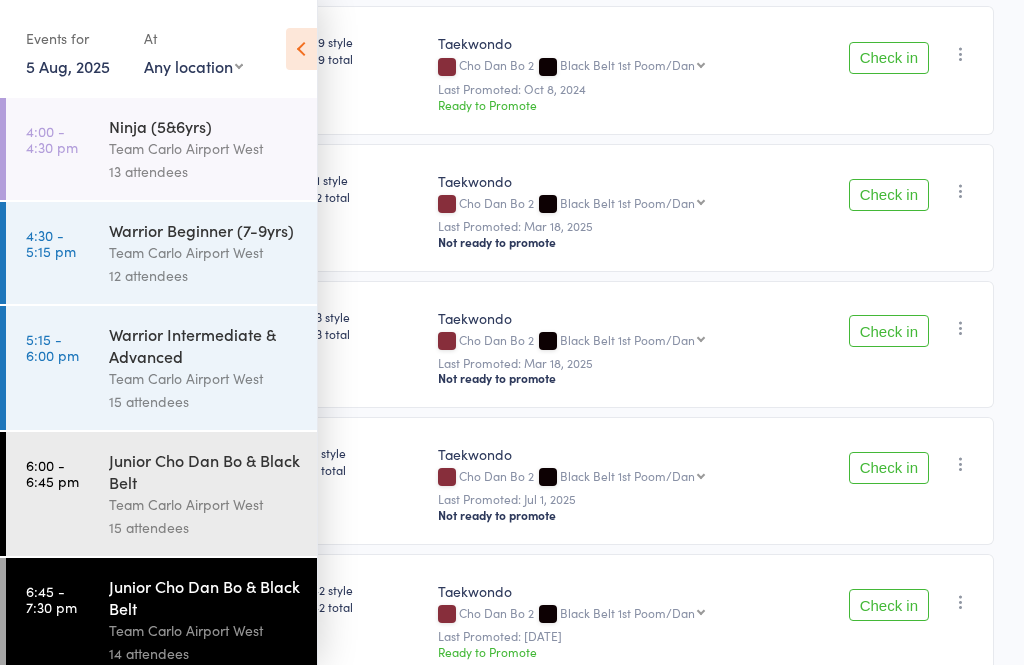 click on "5 Aug, 2025" at bounding box center [68, 66] 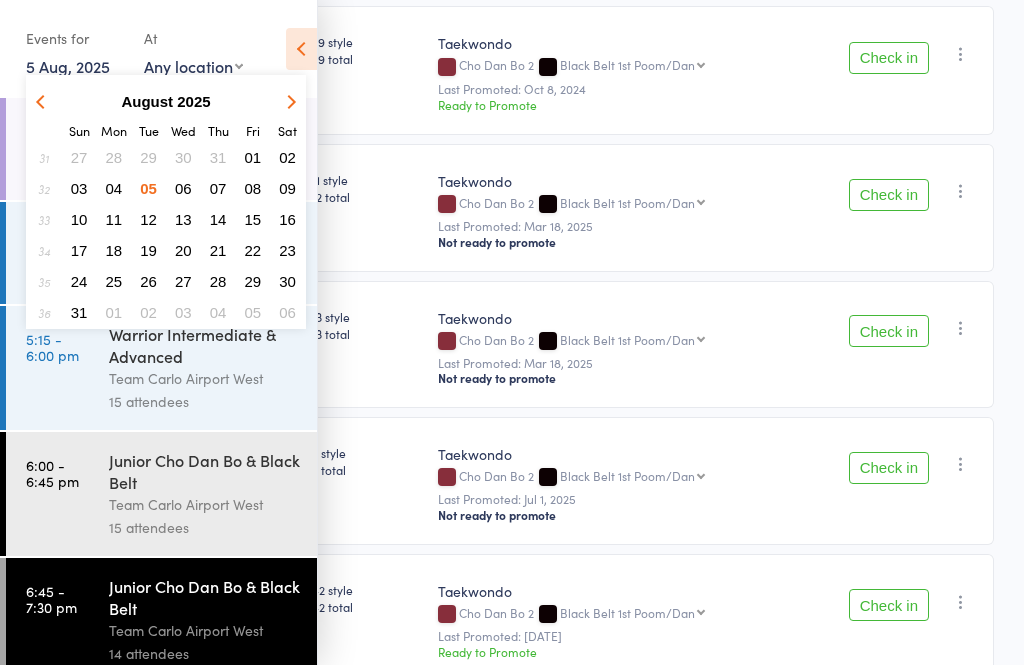 click on "04" at bounding box center (114, 188) 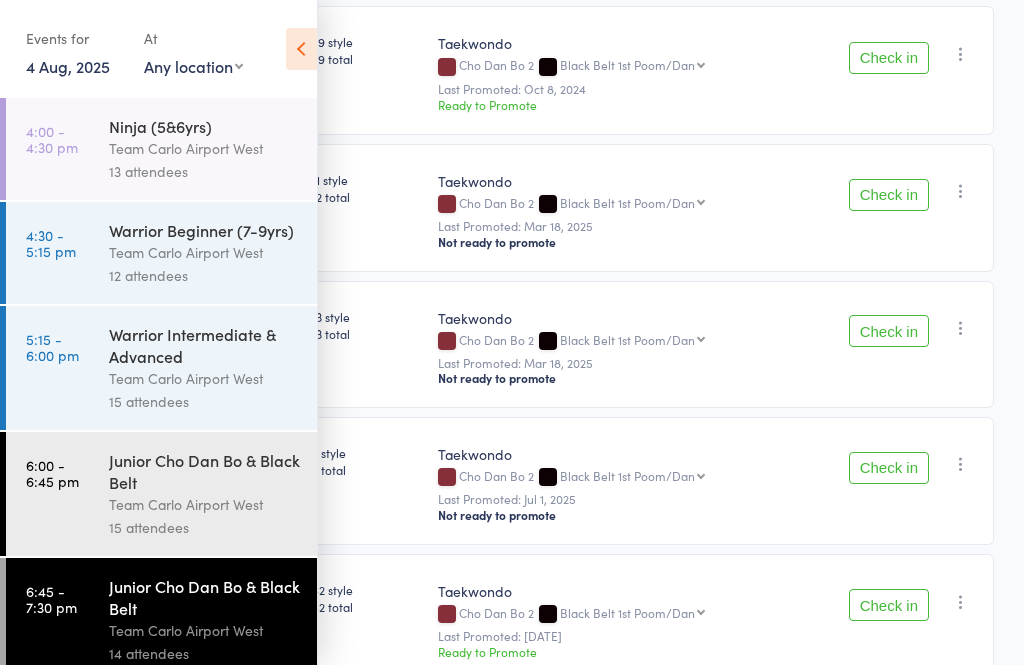 click on "4:00 - 4:30 pm" at bounding box center [52, 139] 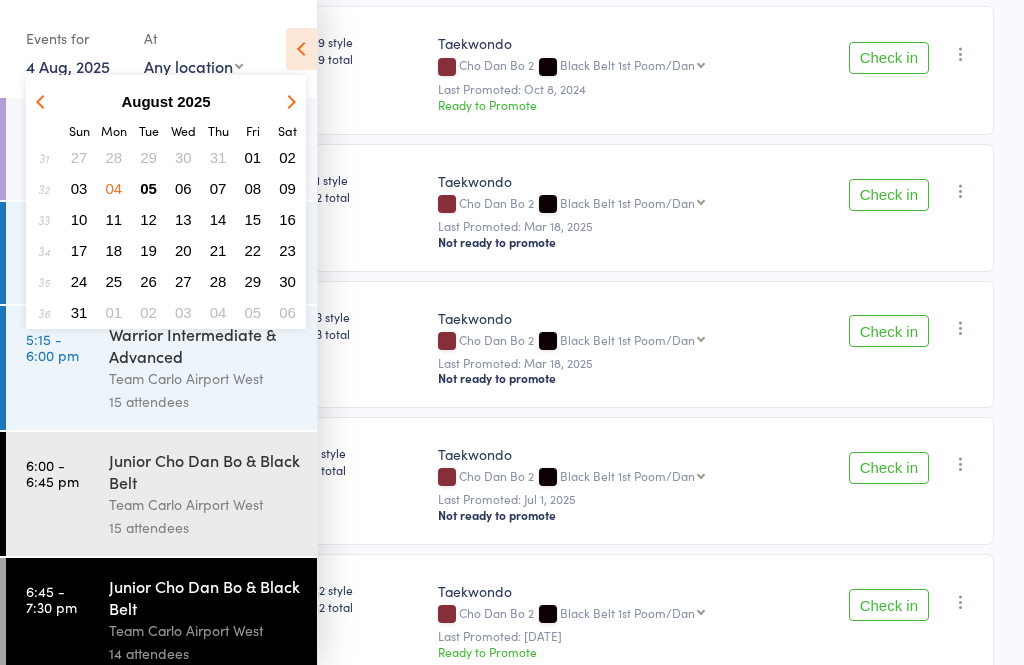 click on "12" at bounding box center (148, 219) 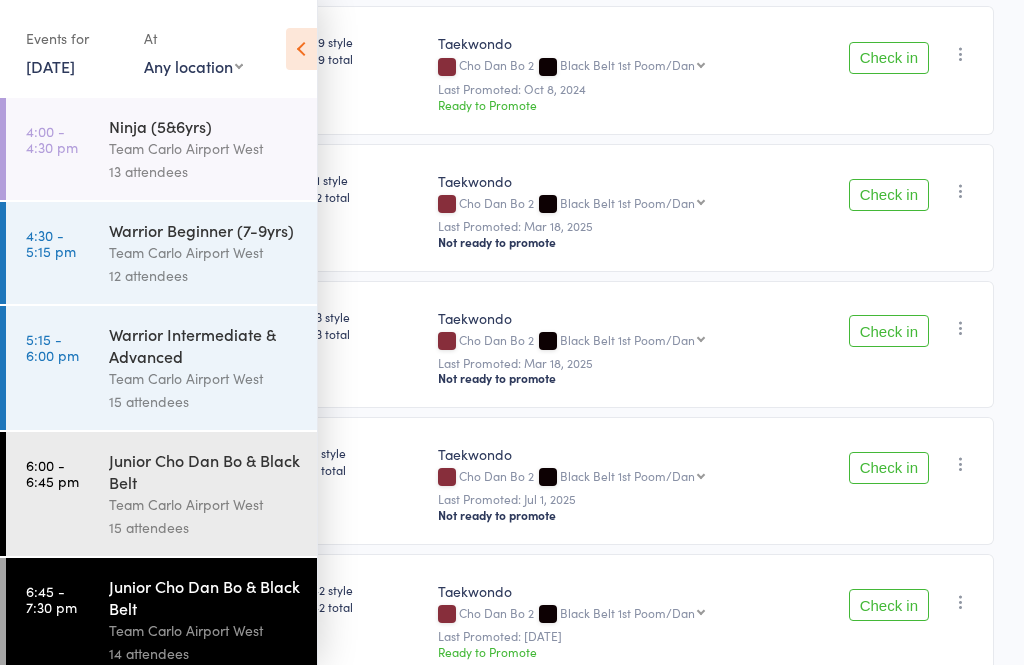 click on "[DATE]" at bounding box center [50, 66] 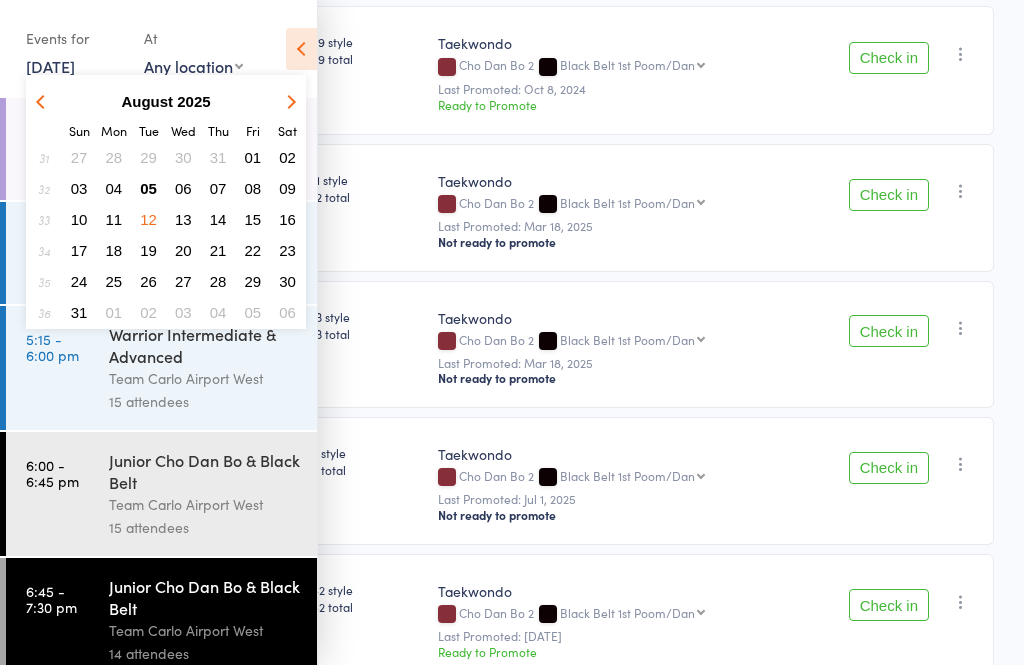 click on "05" at bounding box center (148, 188) 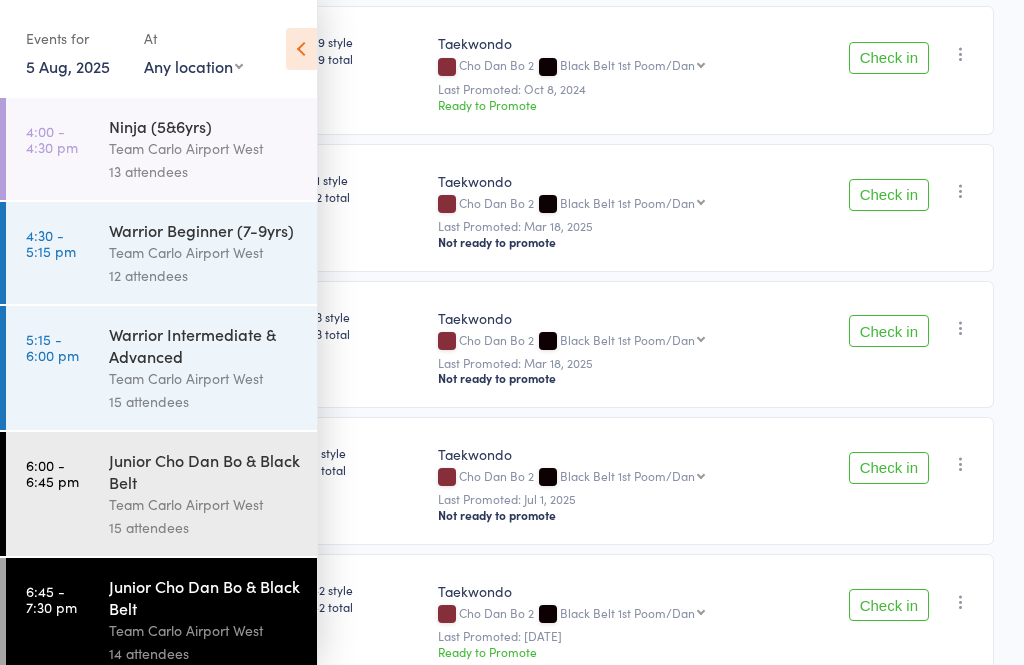 click on "4:00 - 4:30 pm" at bounding box center [52, 139] 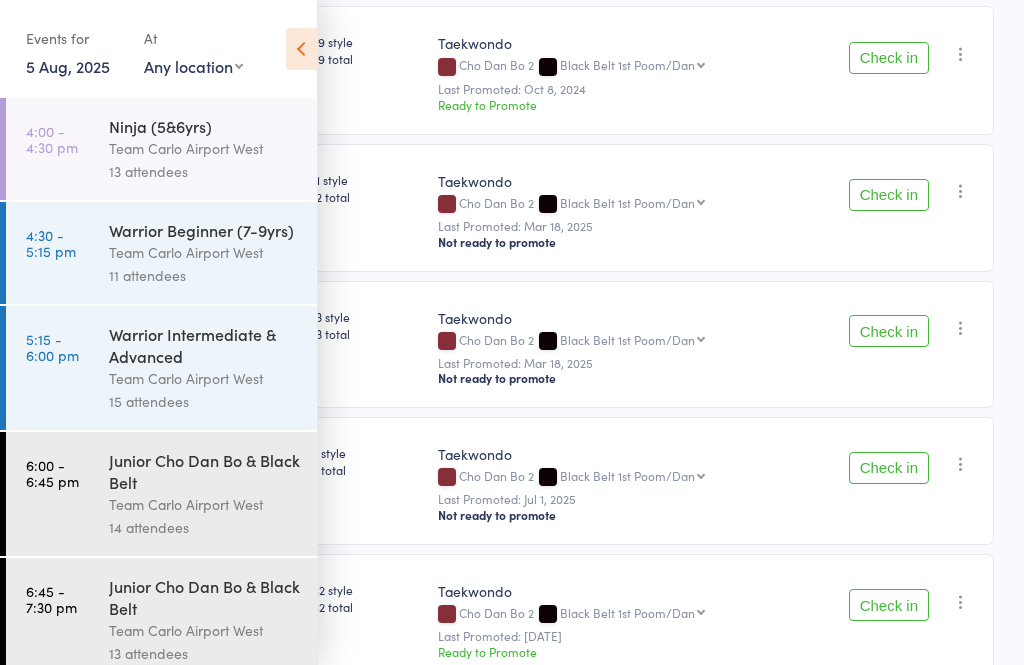 click on "[FIRST] [LAST]" at bounding box center [161, 149] 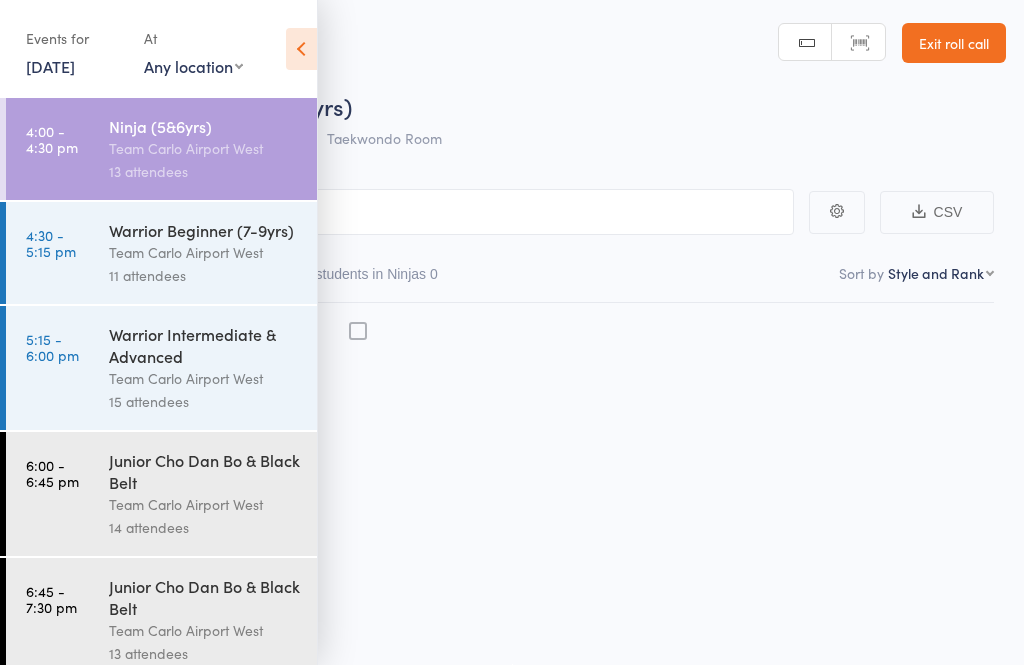 click on "Roll Call for  [ACTIVITY] [DATE] [TIME]  Team [TEAM]  [LOCATION]  Manual search Scanner input Exit roll call Events for [DATE], [YEAR] [DATE], [YEAR]
August [YEAR]
Sun Mon Tue Wed Thu Fri Sat
31
27
28
29
30
31
01
02
32
03
04
05
06
07
08
09
33
10
11
12
13
14
15
16
34
17
18
19
20
21
22
23
35
24 25" at bounding box center [512, 331] 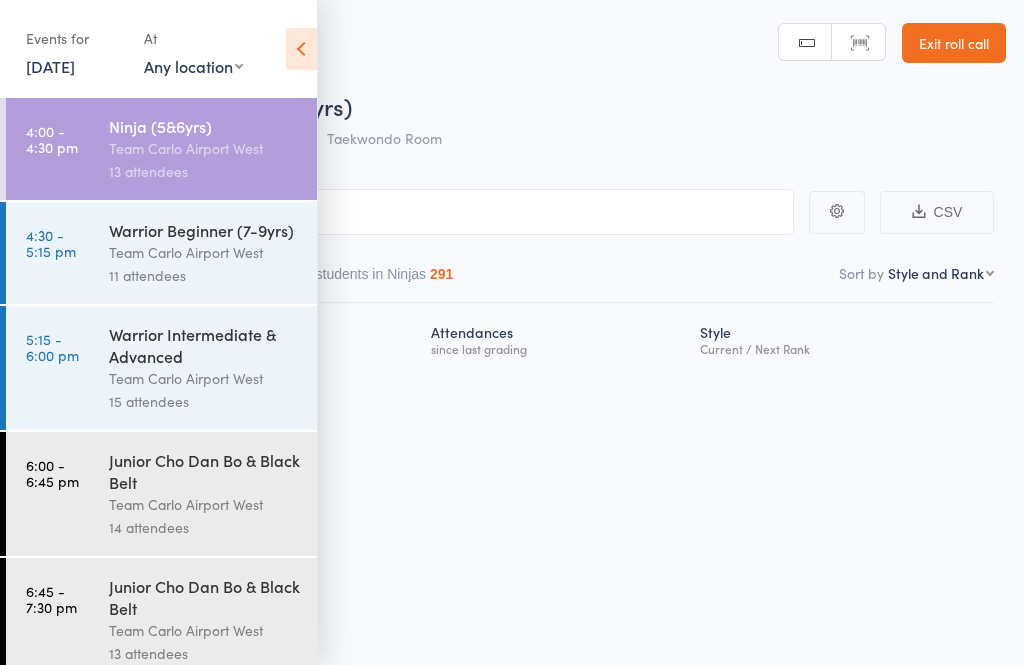 click at bounding box center (301, 49) 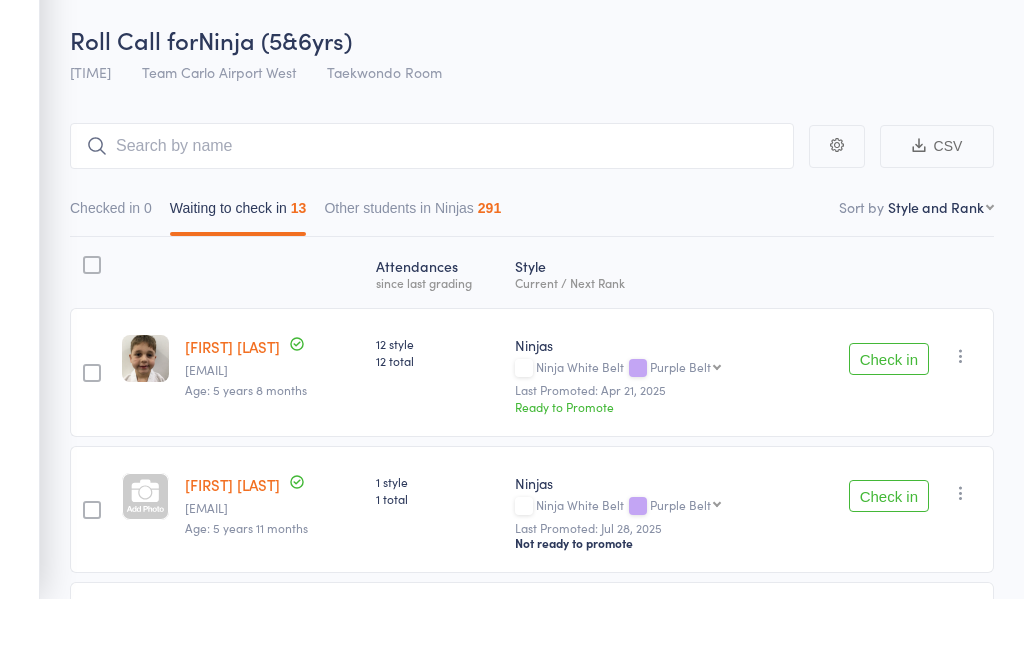 scroll, scrollTop: 67, scrollLeft: 0, axis: vertical 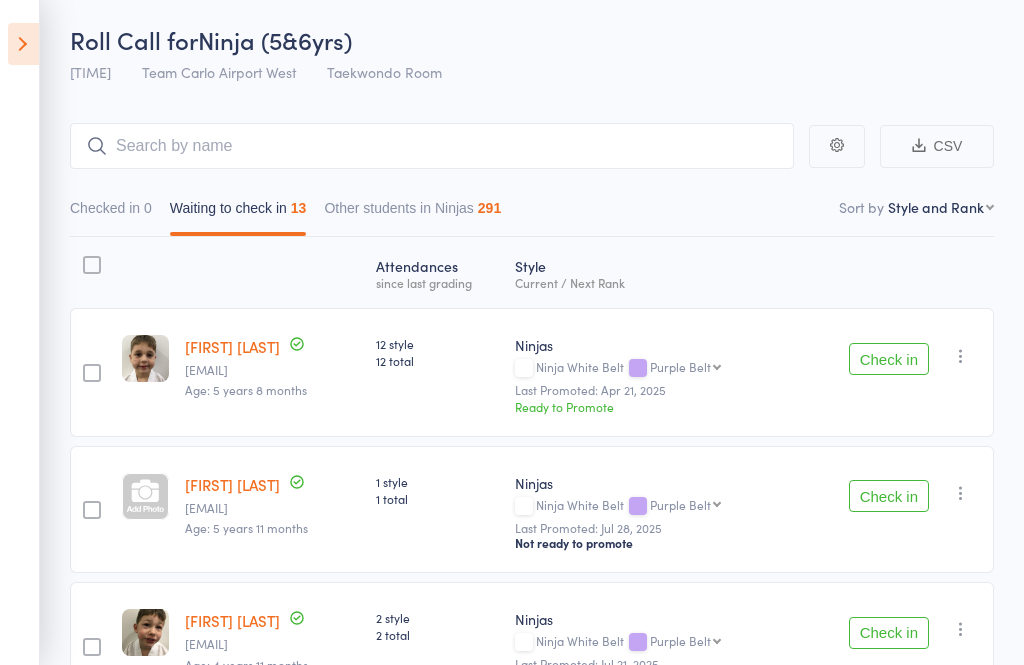 click on "Check in" at bounding box center [889, 359] 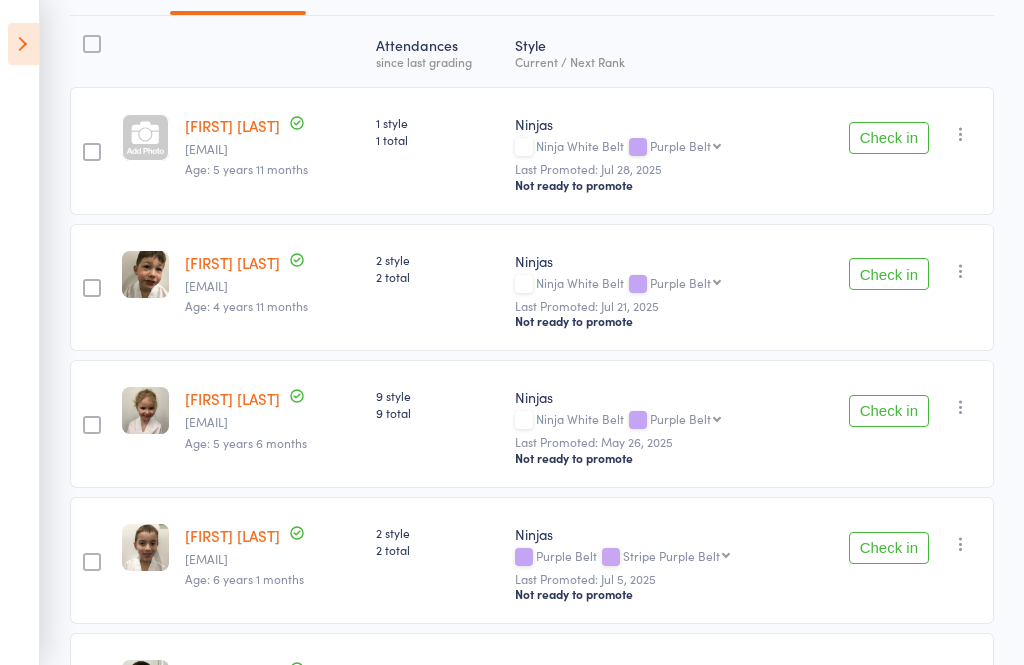 scroll, scrollTop: 275, scrollLeft: 0, axis: vertical 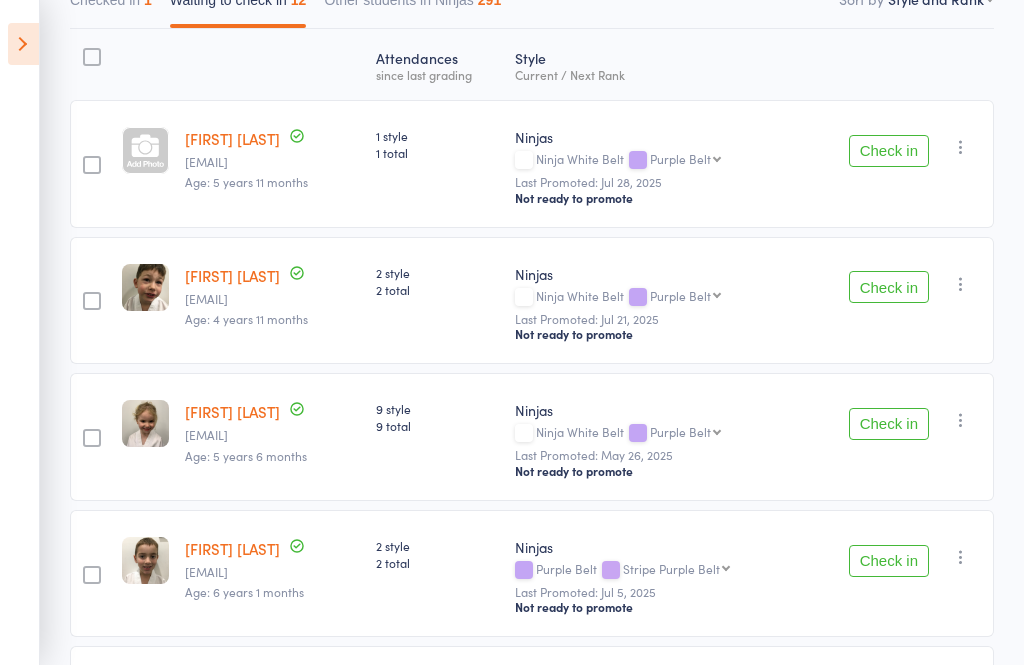 click on "CSV
Checked in  1 Waiting to check in  12 Other students in Ninjas  291
Sort by   Style and Rank First name Last name Birthday today? Behind on payments? Check in time Next payment date Next payment amount Membership name Membership expires Ready to grade Style and Rank Style attendance count All attendance count Last Promoted Atten­dances since last grading Style Current / Next Rank [FIRST] [LAST]    [EMAIL] Age: [AGE] 1 style 1 total Ninjas Ninja White Belt  Purple Belt  Purple Belt Stripe Purple Belt Orange Belt Stripe Orange Belt Green Belt Stripe Green Belt Ninja Yellow Belt Yellow Belt Warrior Last Promoted: [DATE] Not ready to promote Check in Check in Promote Send message Add Note Add Task Add Flag Remove Mark absent
edit [FIRST] [LAST]    [EMAIL] Age: [AGE] 2 style 2 total Ninjas Ninja White Belt  Purple Belt  Purple Belt Stripe Purple Belt Orange Belt Stripe Orange Belt Green Belt Stripe Green Belt Ninja Yellow Belt Remove" at bounding box center (512, 852) 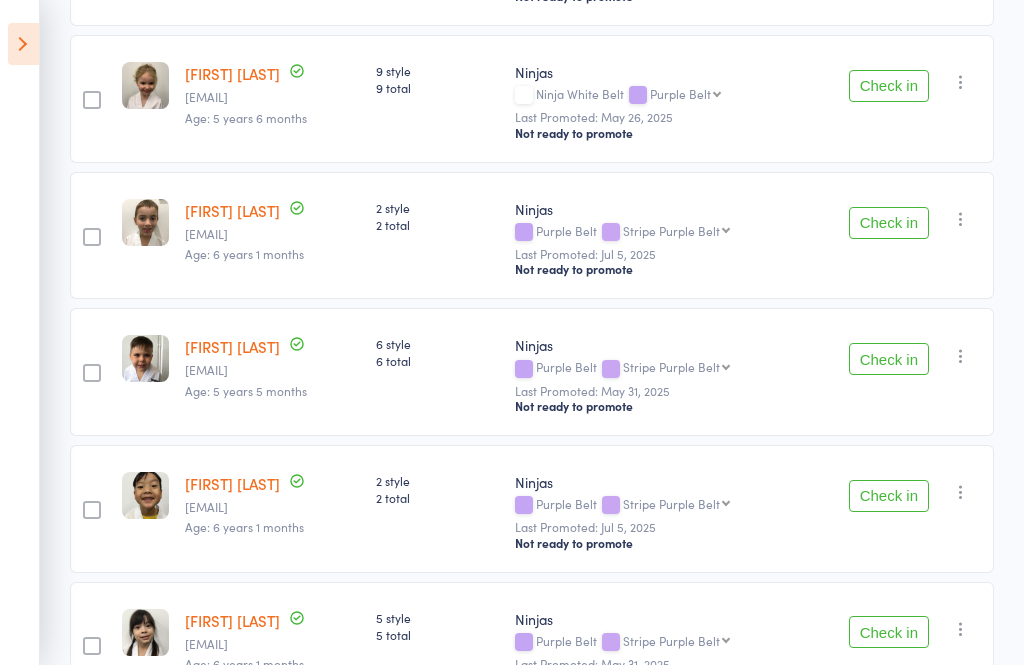 scroll, scrollTop: 611, scrollLeft: 0, axis: vertical 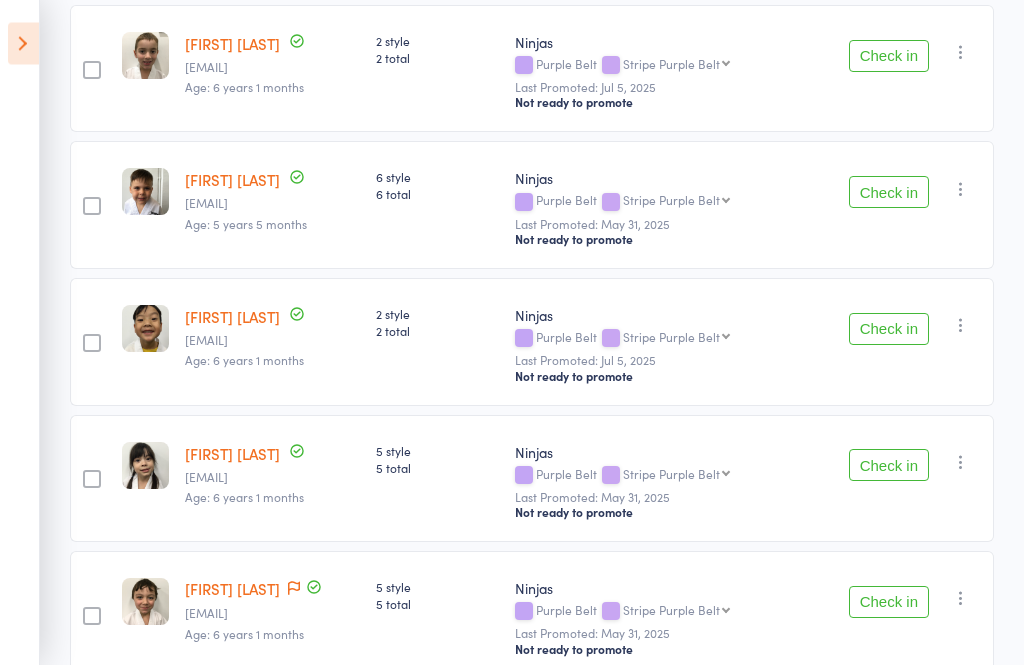 click on "Check in" at bounding box center (889, 330) 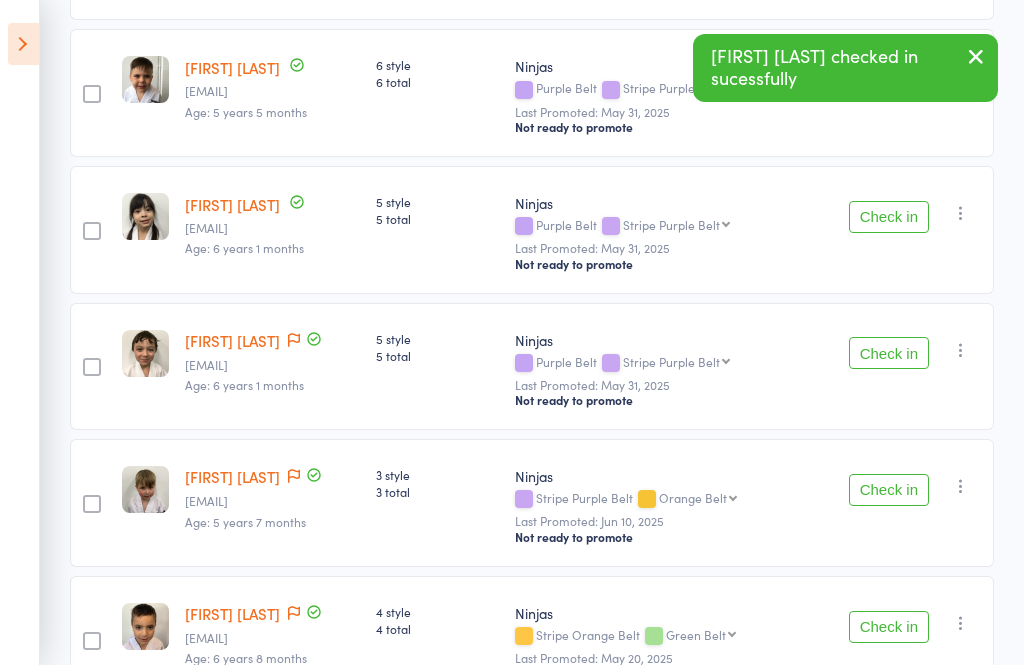 scroll, scrollTop: 900, scrollLeft: 0, axis: vertical 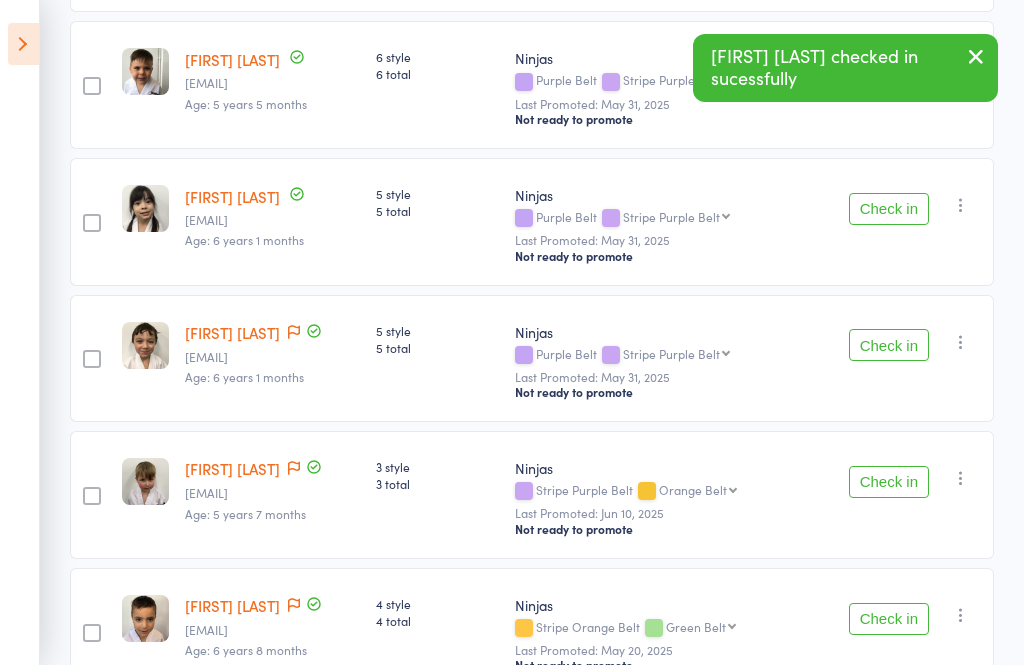 click on "Check in" at bounding box center [889, 482] 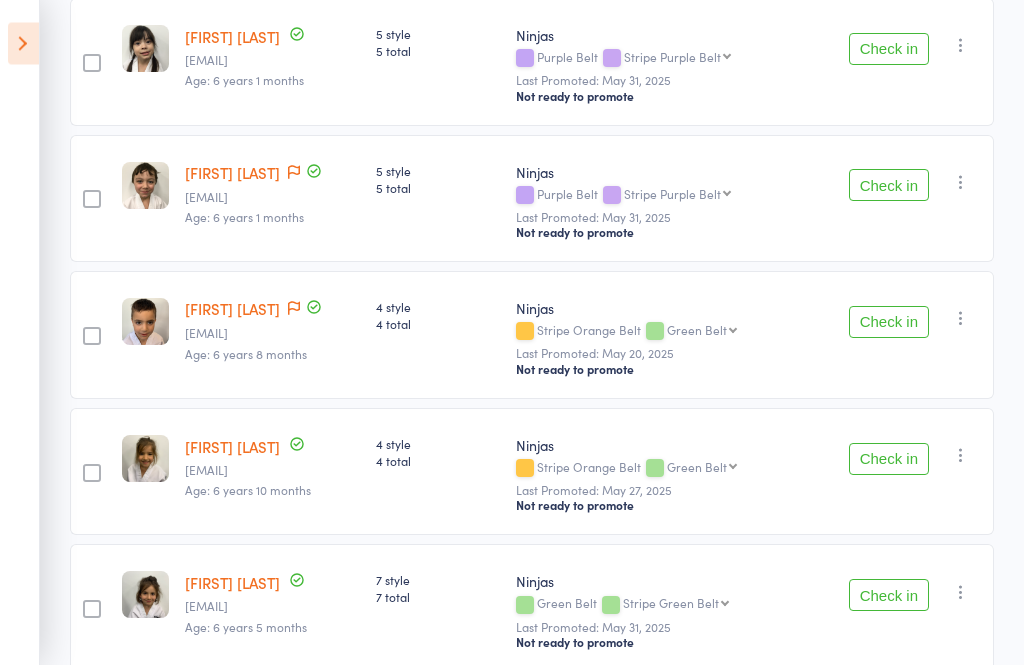 scroll, scrollTop: 1099, scrollLeft: 0, axis: vertical 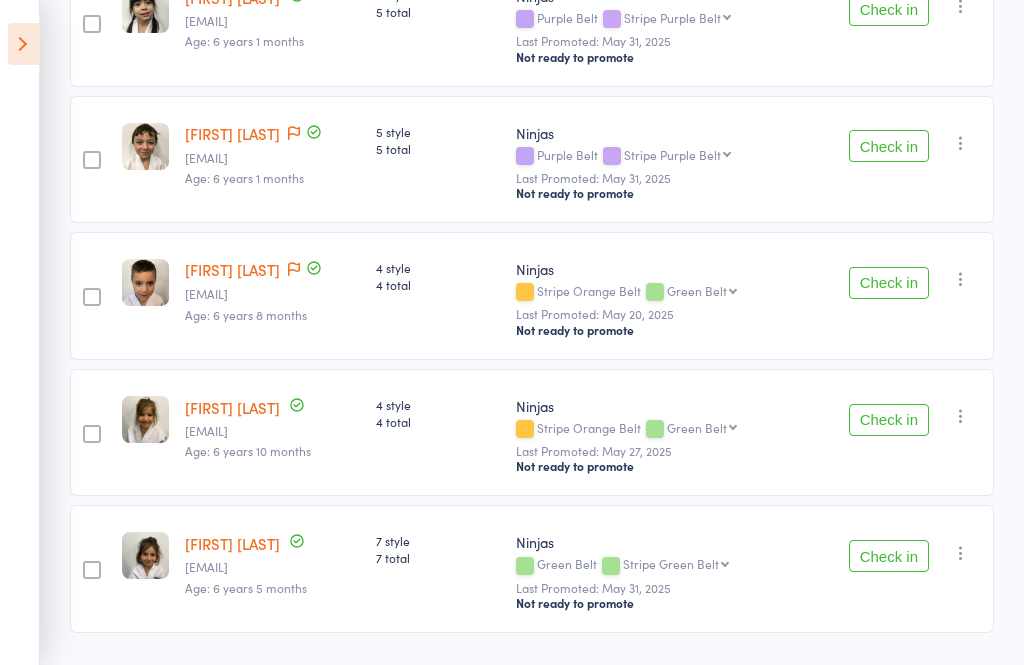 click on "Check in" at bounding box center [889, 556] 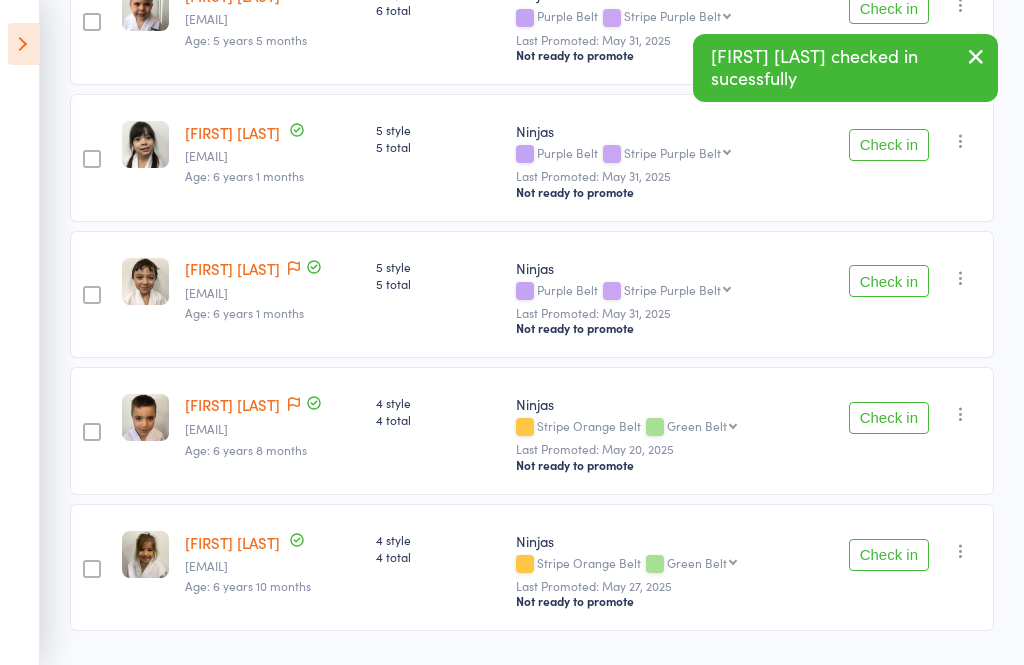 click on "Check in" at bounding box center (889, 418) 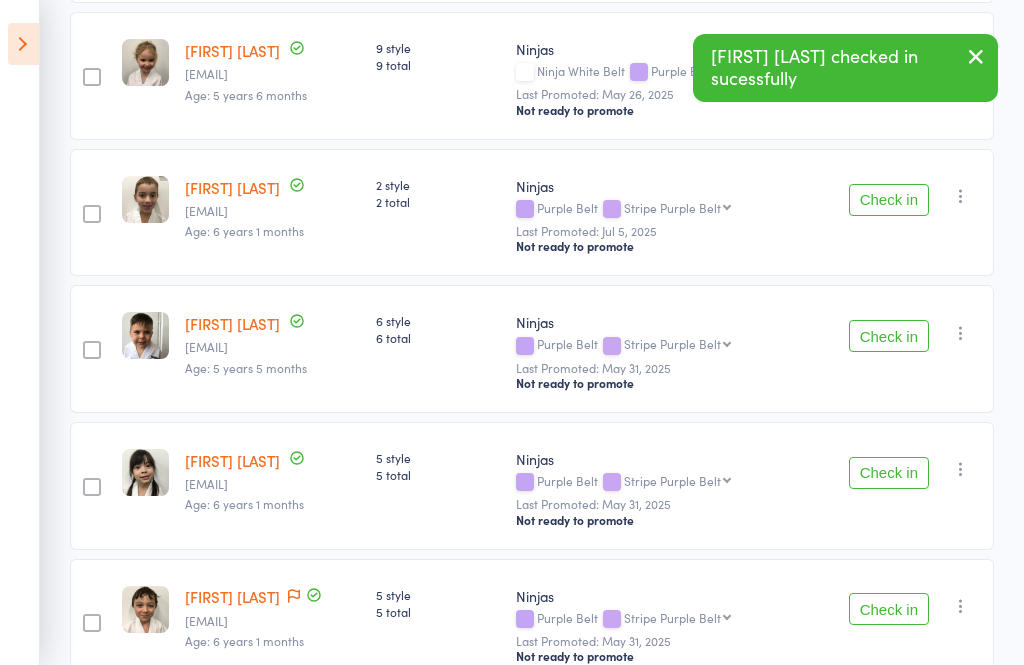 scroll, scrollTop: 638, scrollLeft: 0, axis: vertical 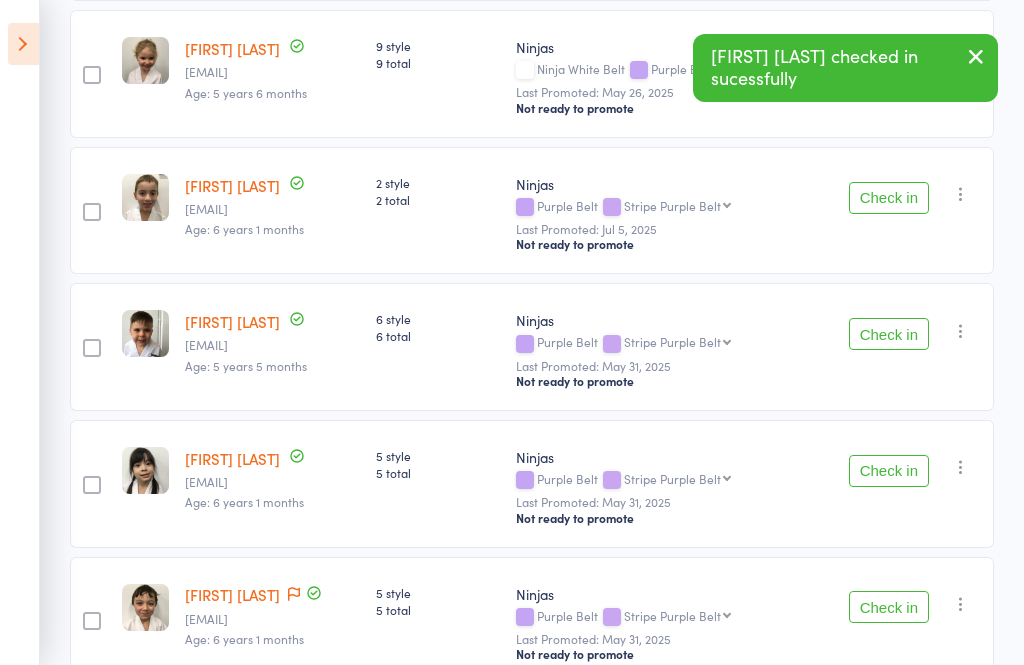 click on "Check in" at bounding box center [889, 334] 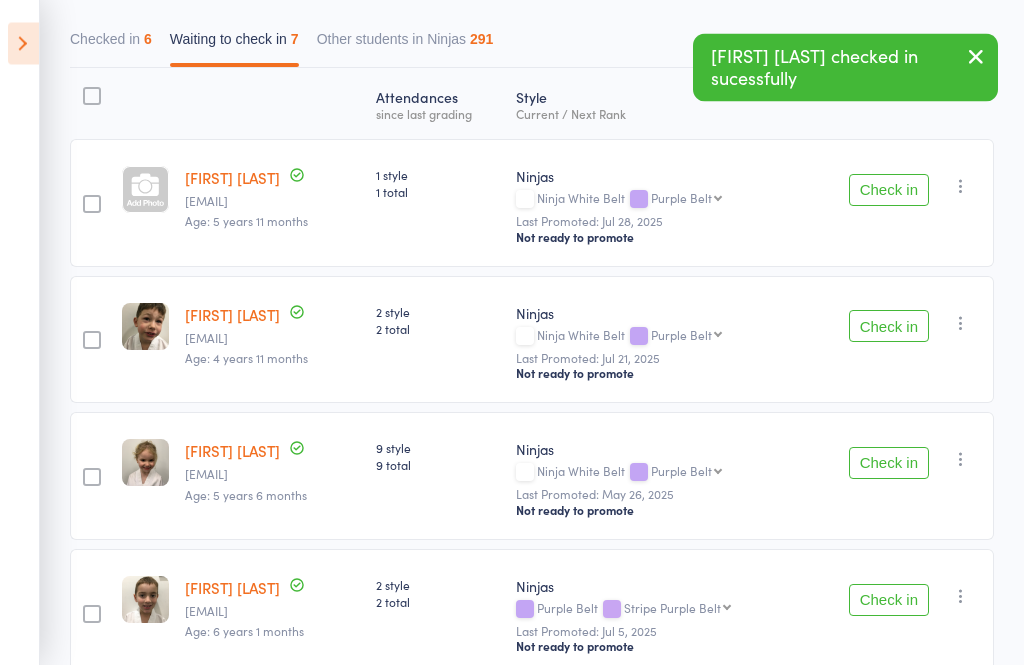 scroll, scrollTop: 226, scrollLeft: 0, axis: vertical 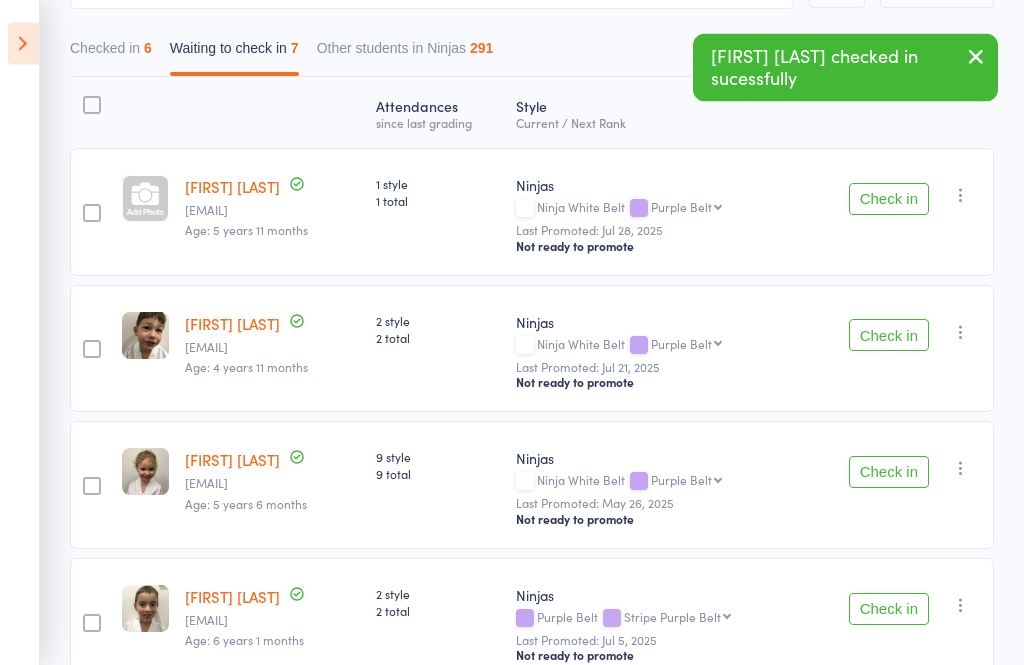 click on "Check in" at bounding box center (889, 200) 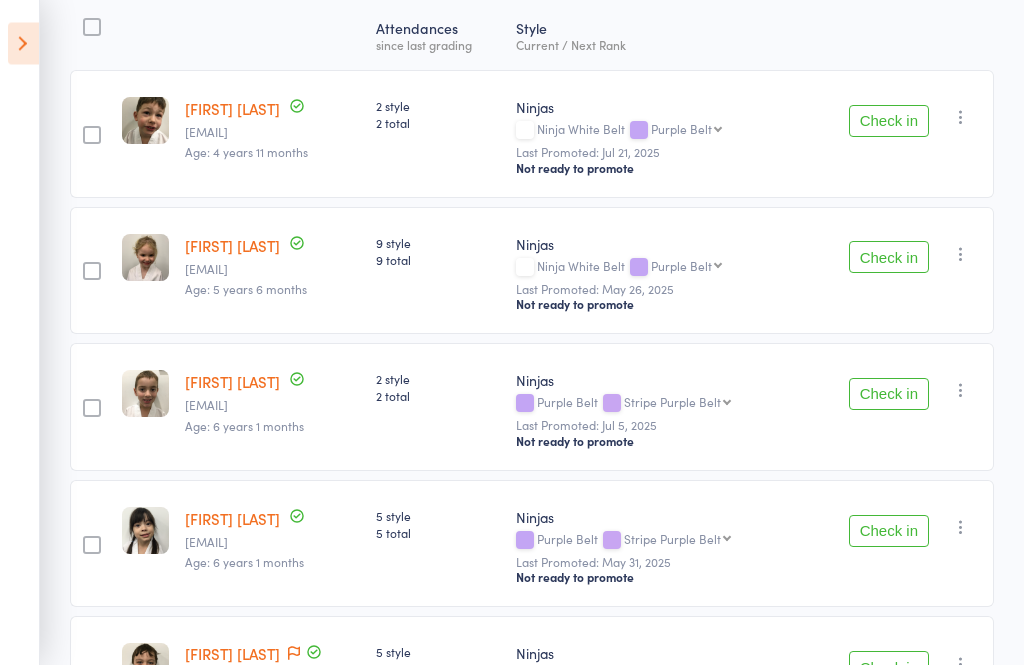 scroll, scrollTop: 306, scrollLeft: 0, axis: vertical 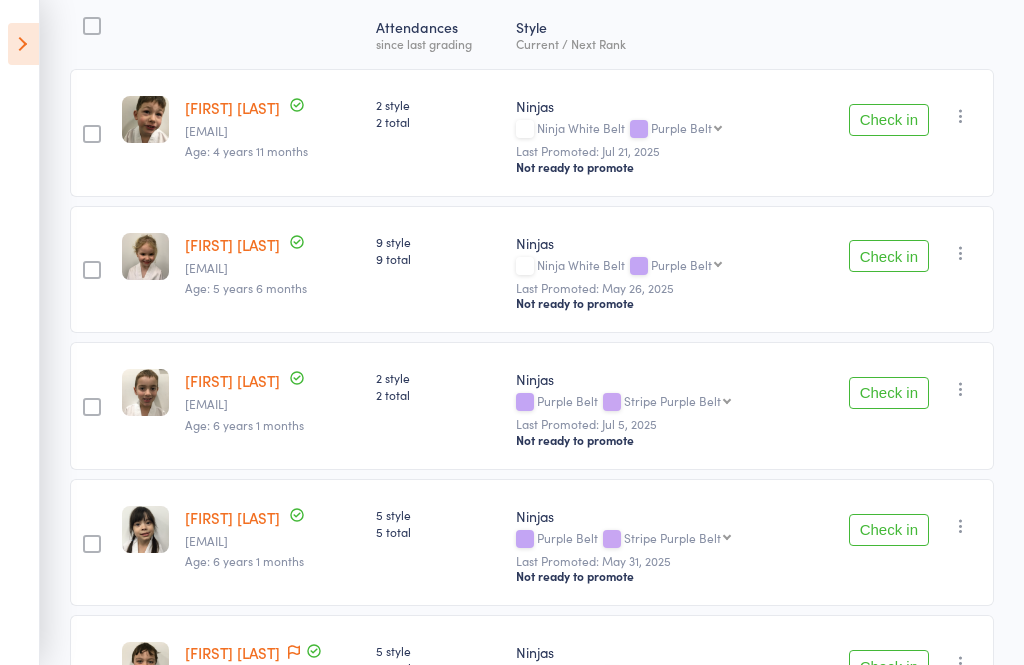 click on "Check in" at bounding box center (889, 120) 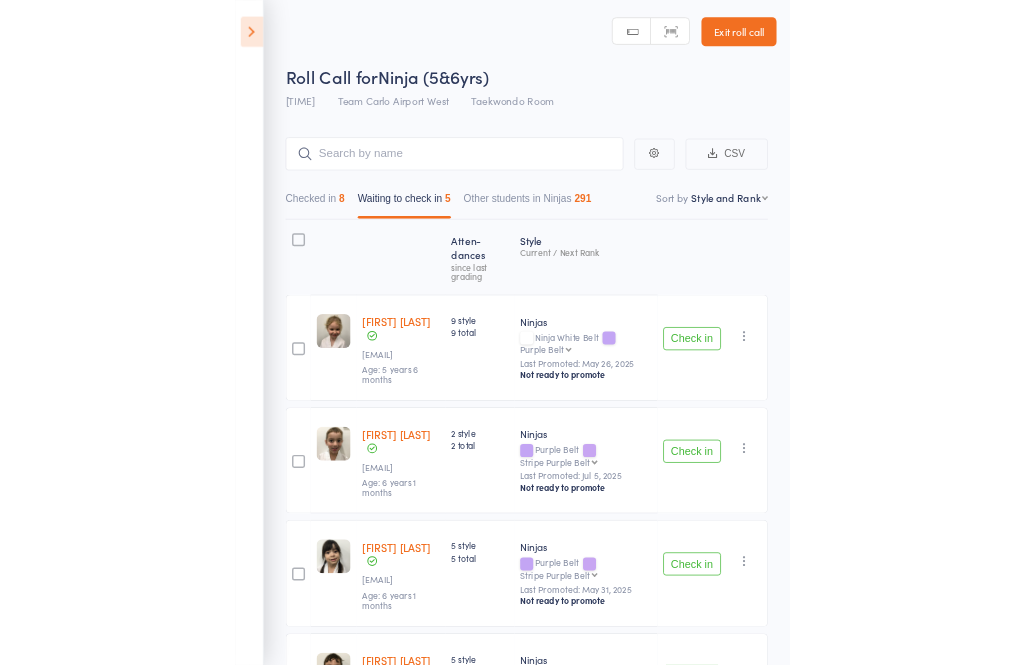 scroll, scrollTop: 306, scrollLeft: 0, axis: vertical 